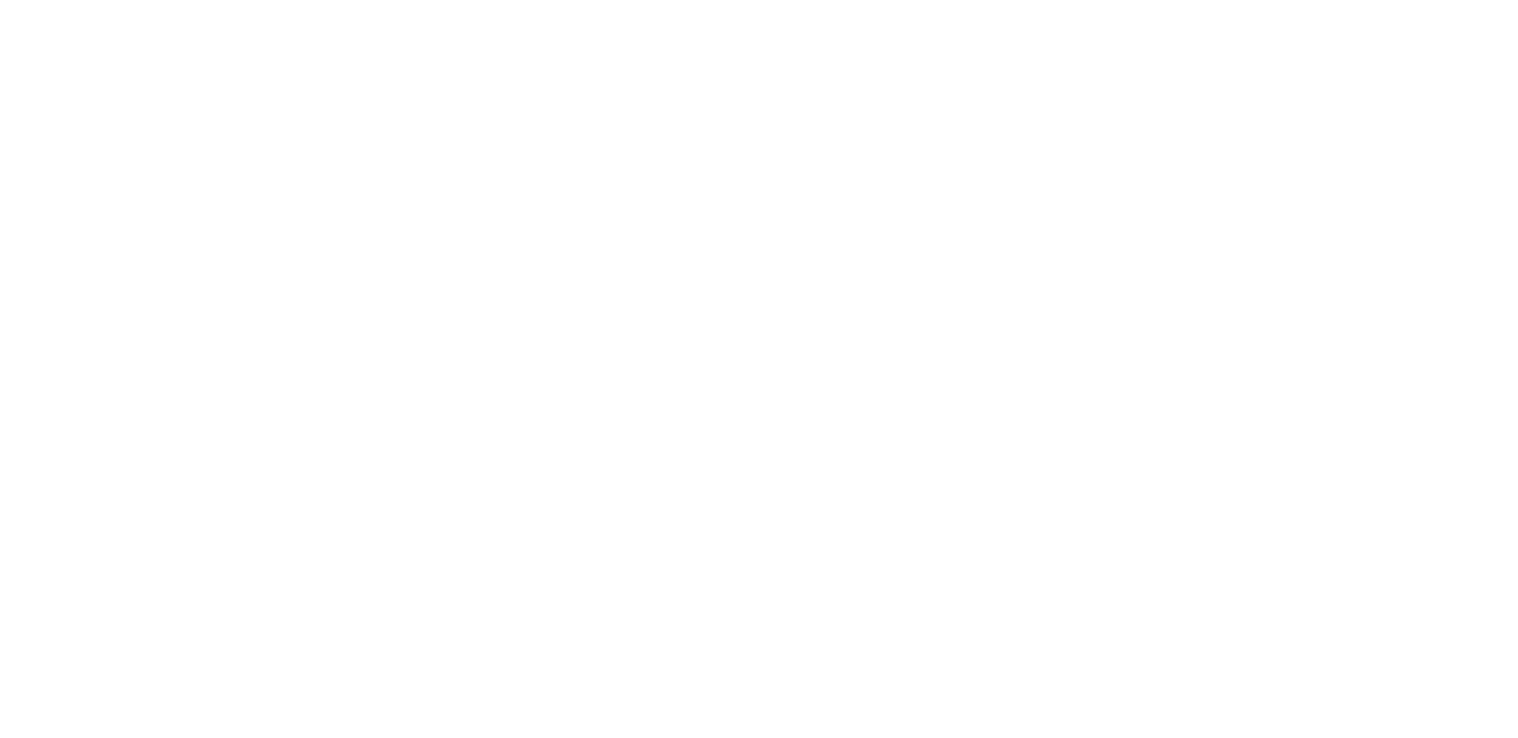 scroll, scrollTop: 0, scrollLeft: 0, axis: both 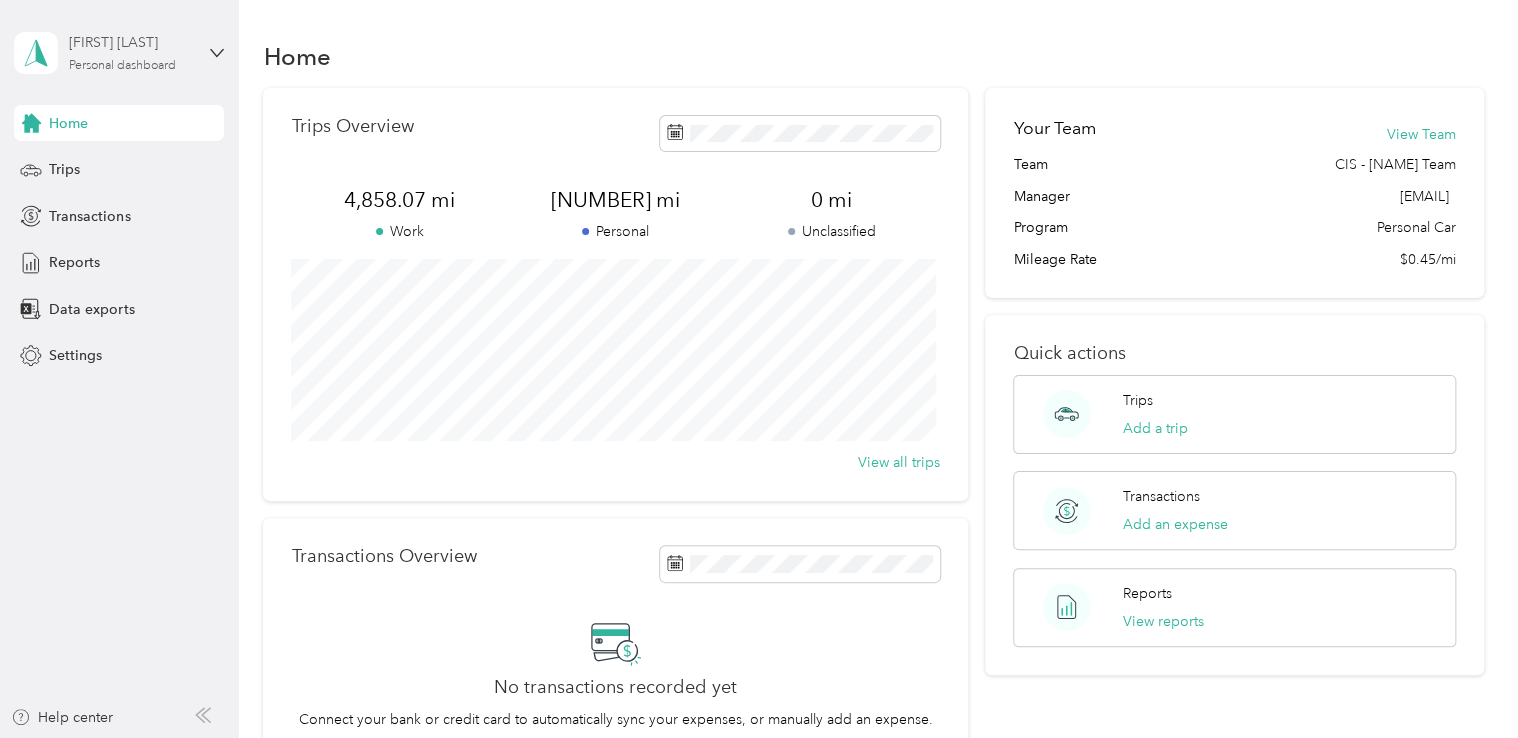 click on "Personal dashboard" at bounding box center (122, 66) 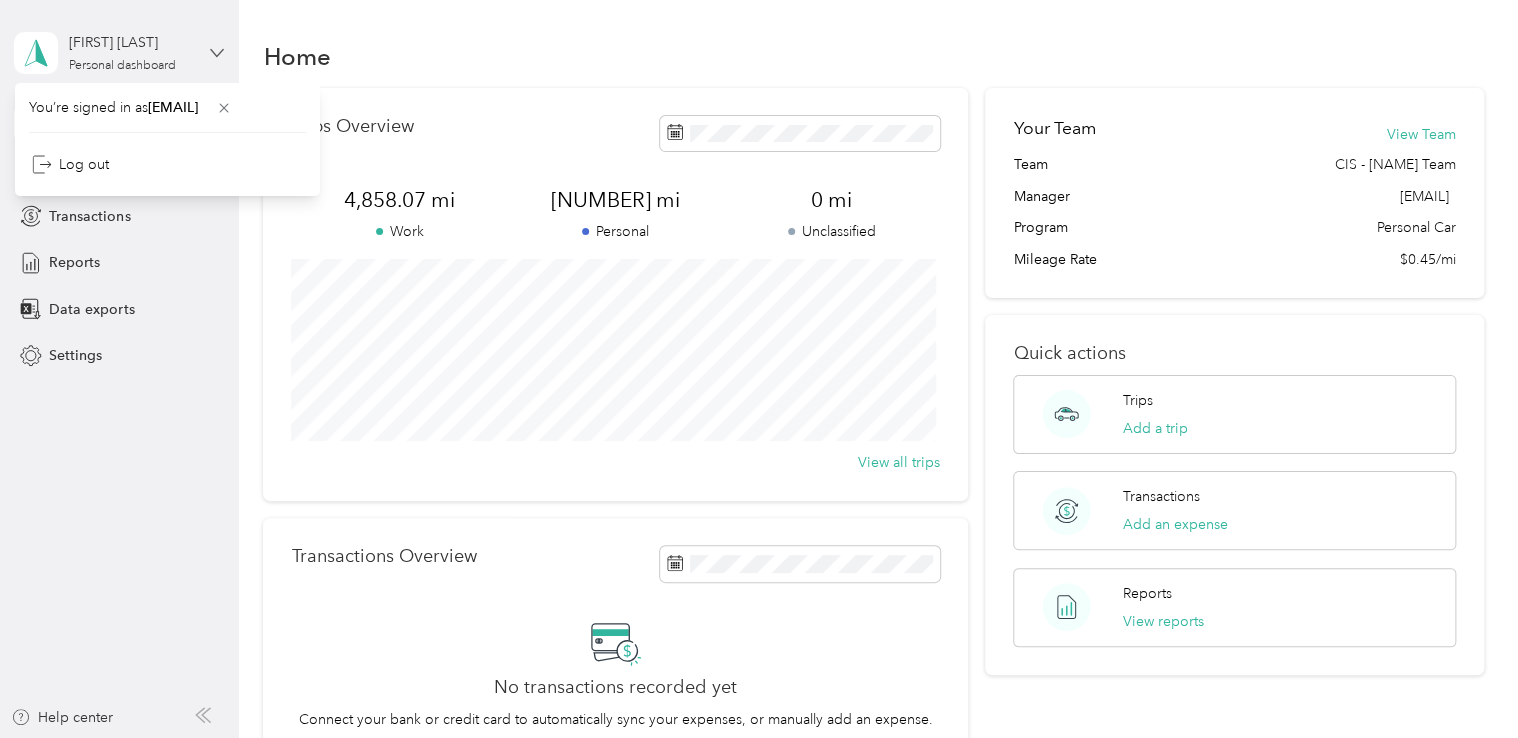 click 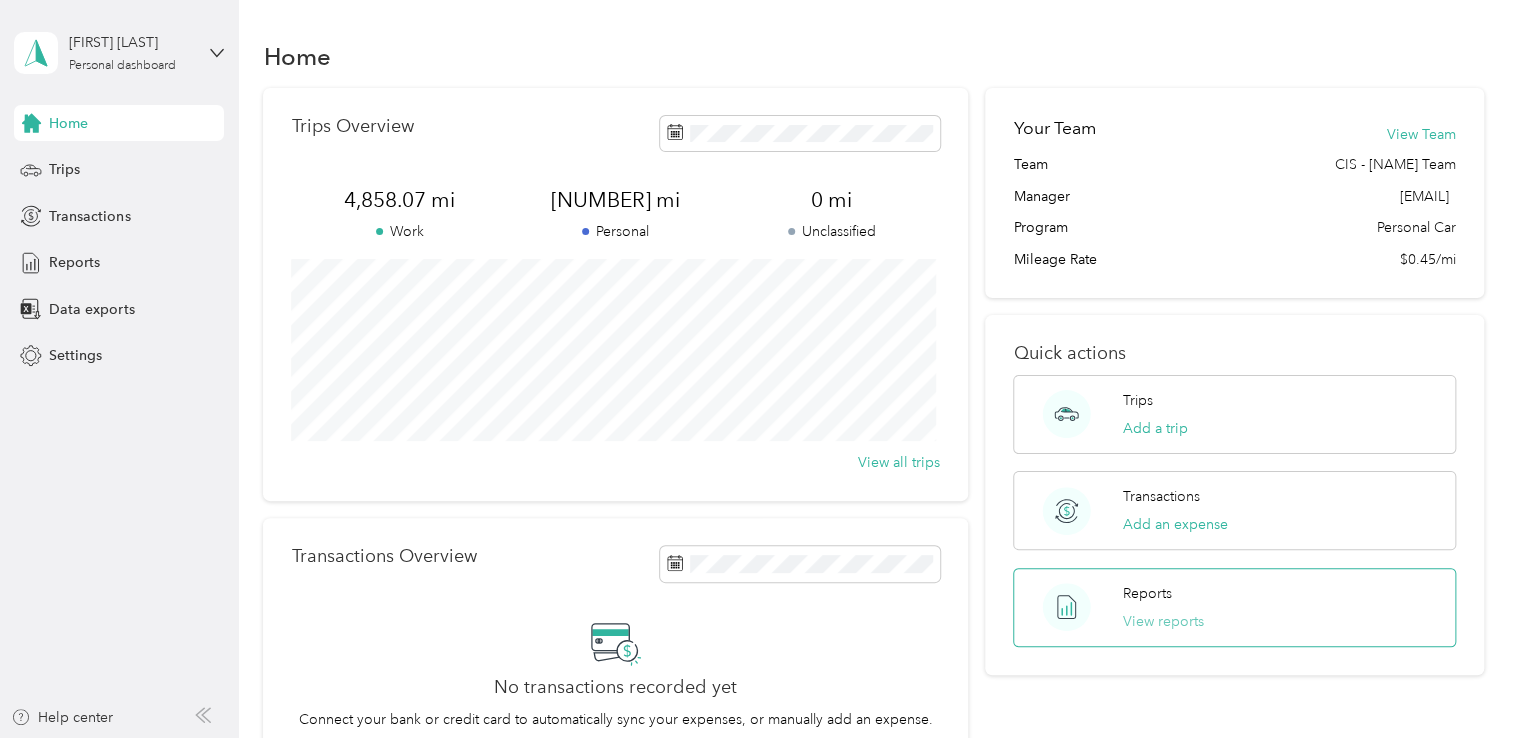 click on "View reports" at bounding box center (1163, 621) 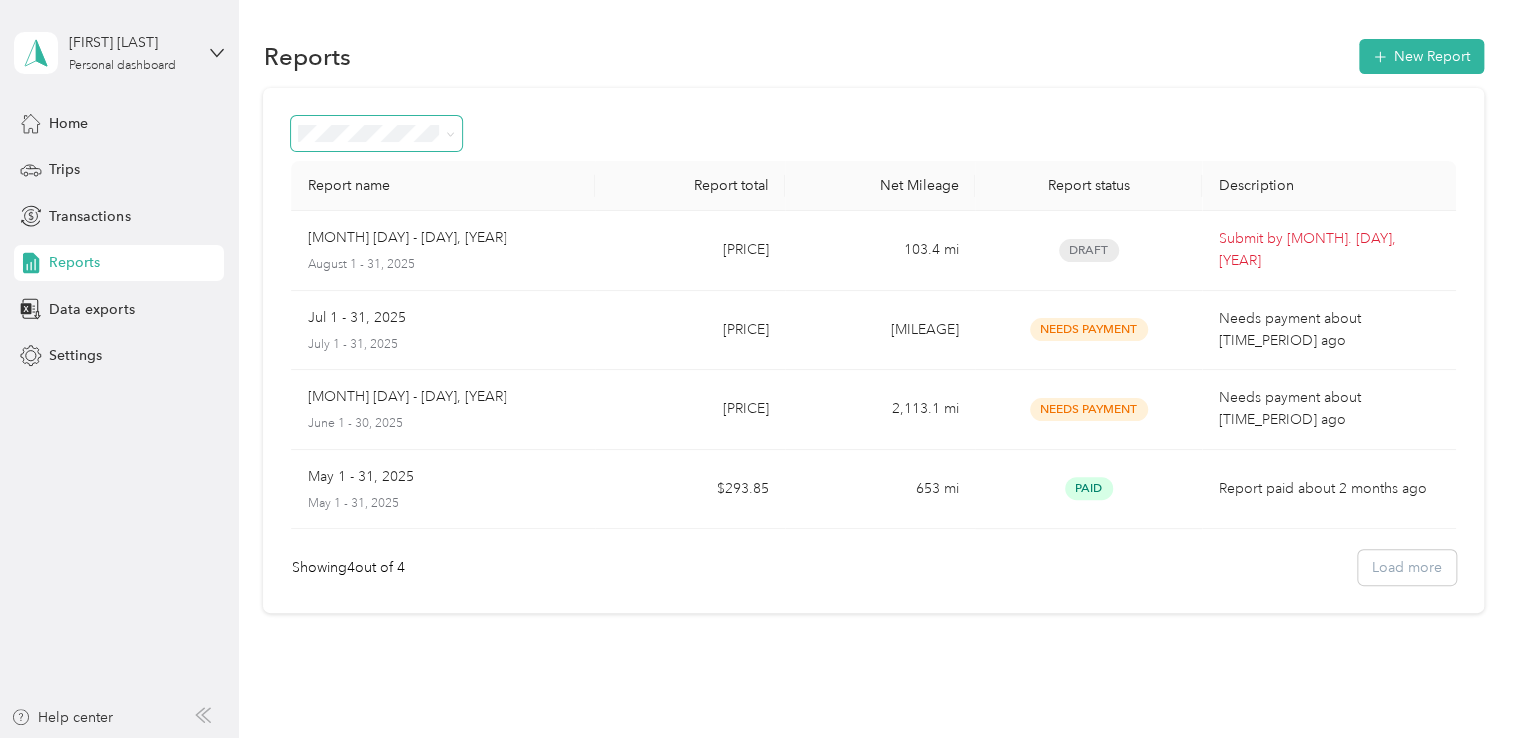 click 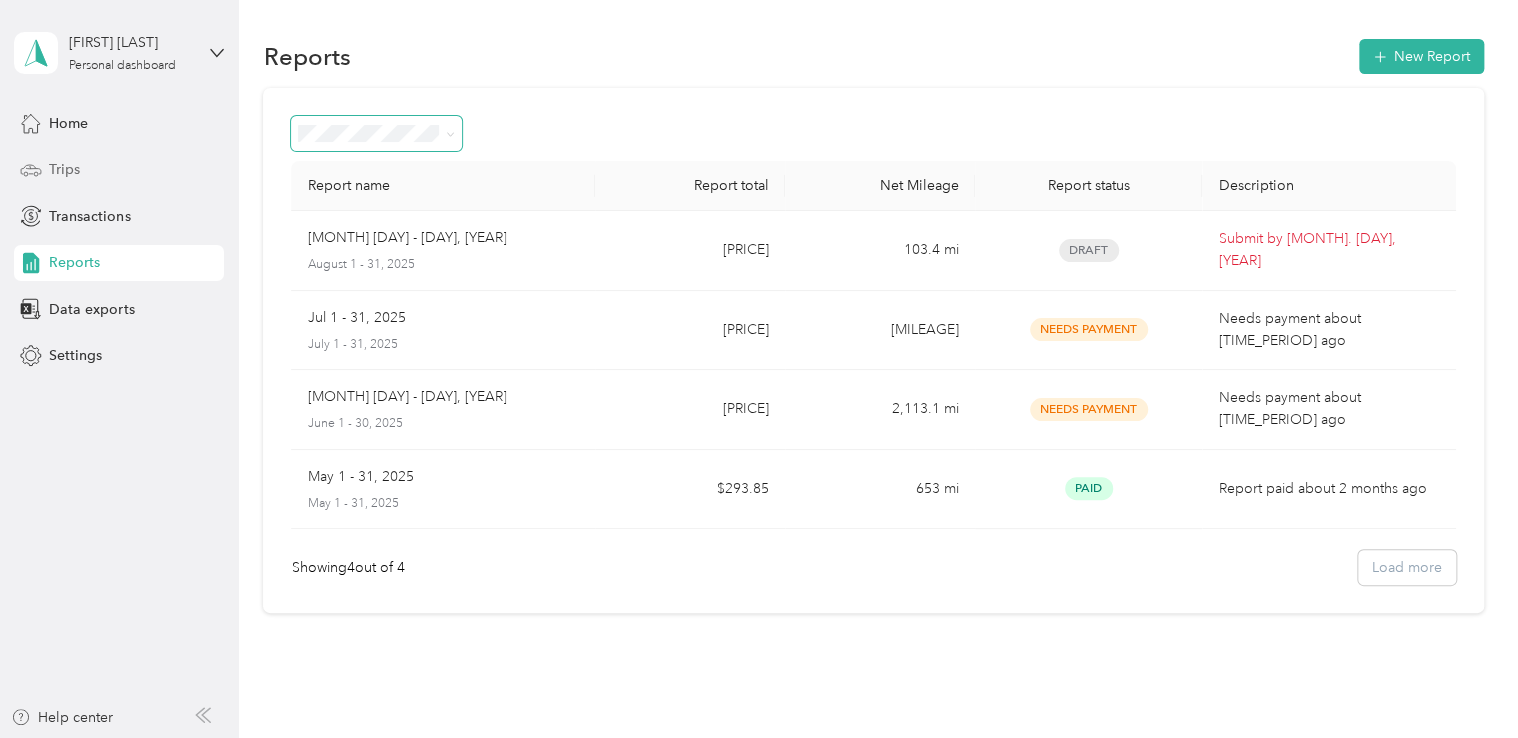 click on "Trips" at bounding box center (64, 169) 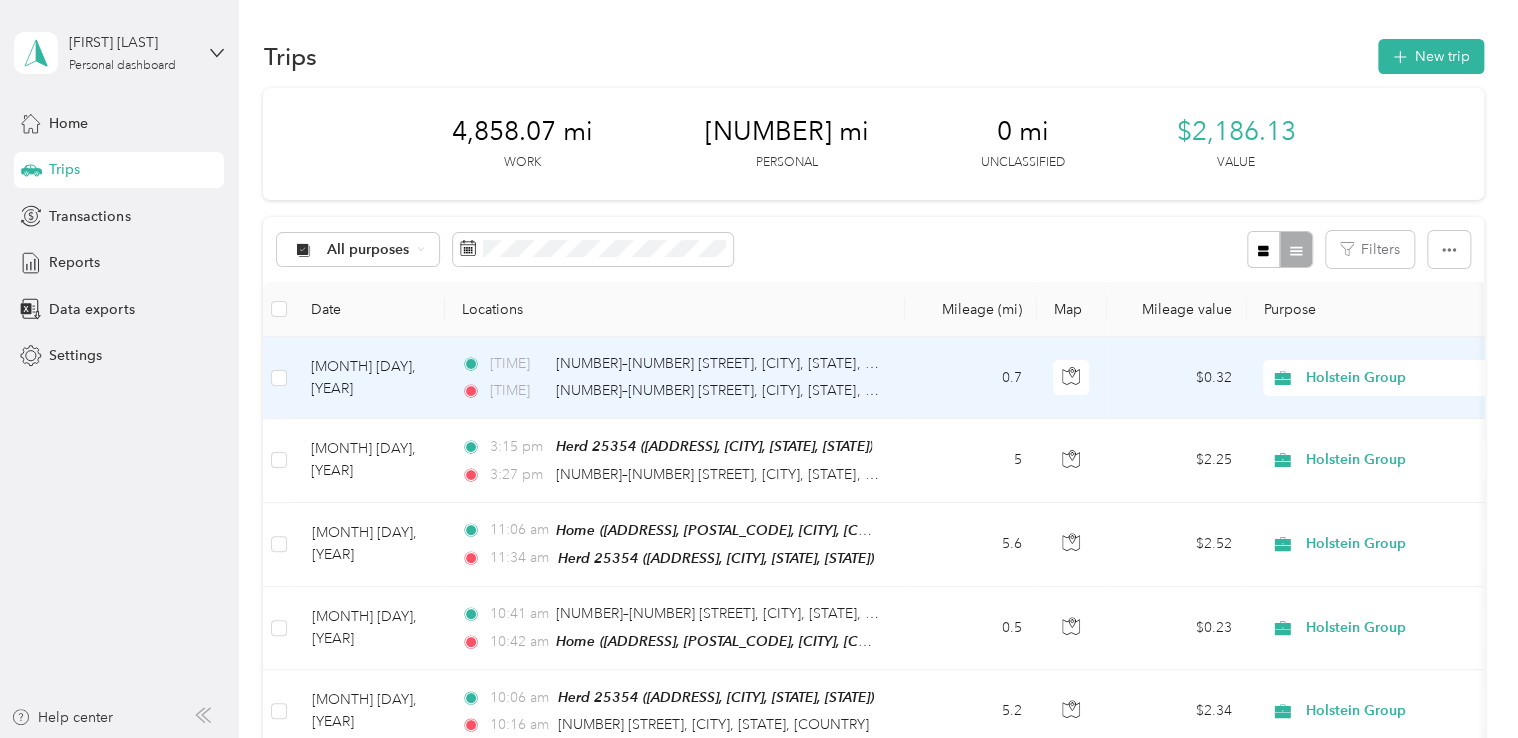 click on "Holstein Group" at bounding box center (1379, 378) 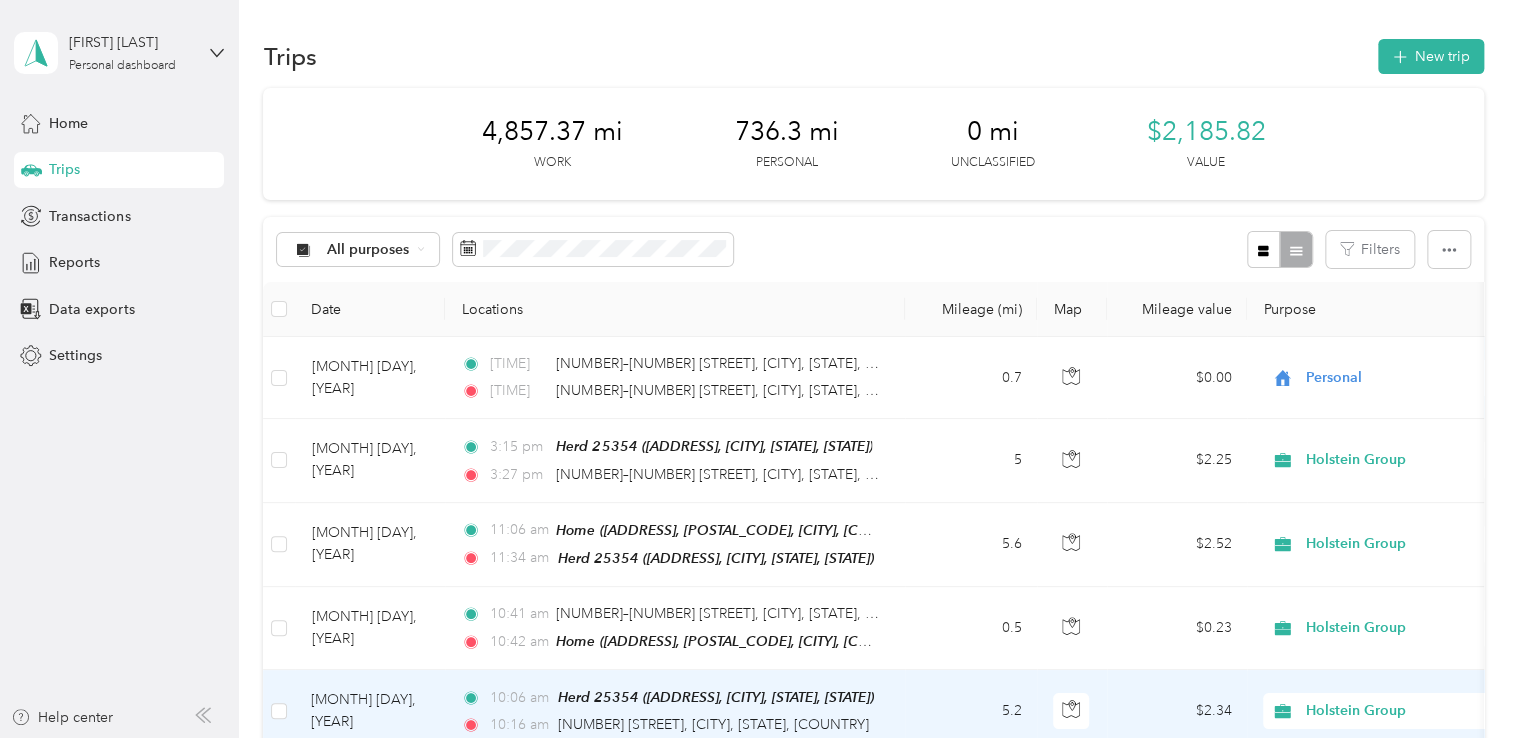 click on "Holstein Group" at bounding box center (1397, 711) 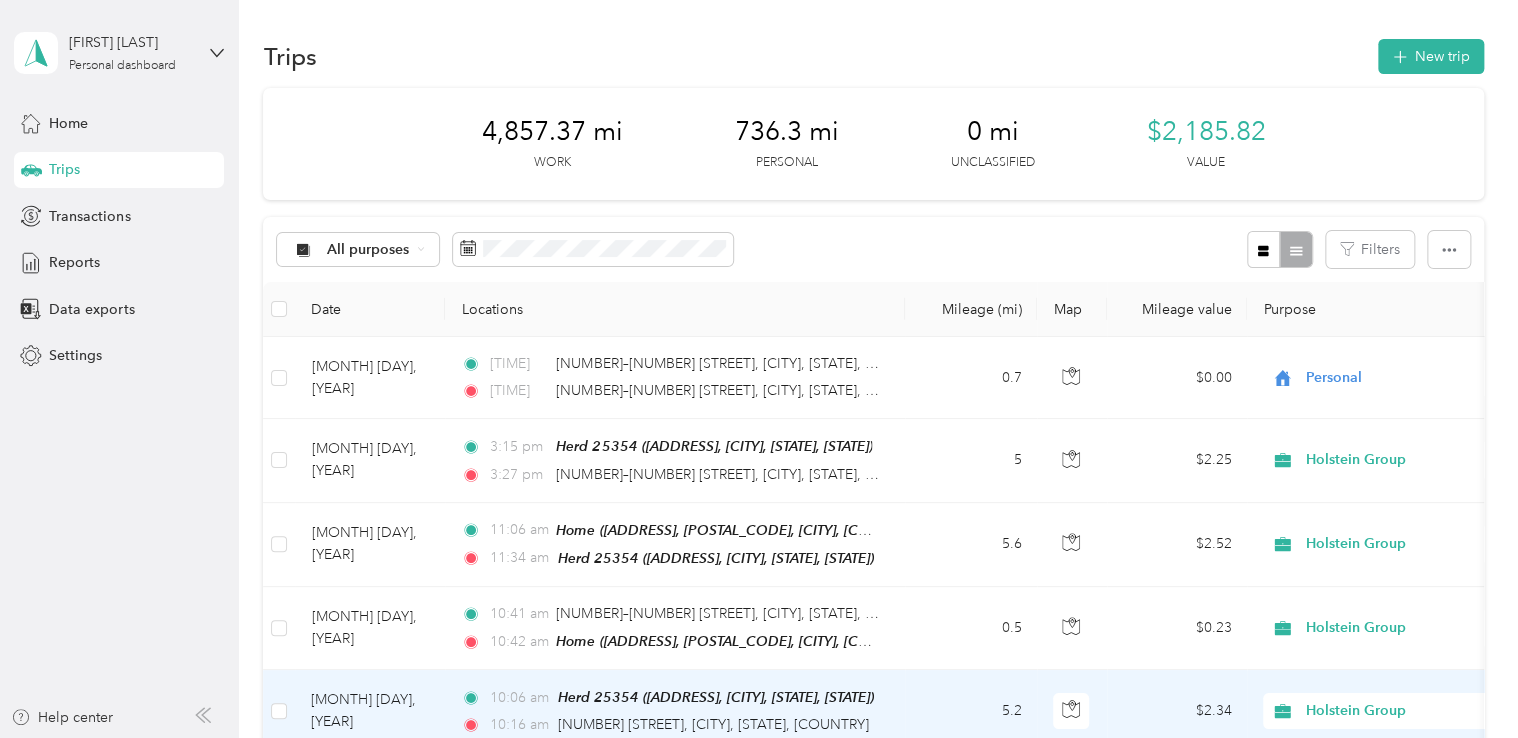 click on "Personal" at bounding box center [1405, 667] 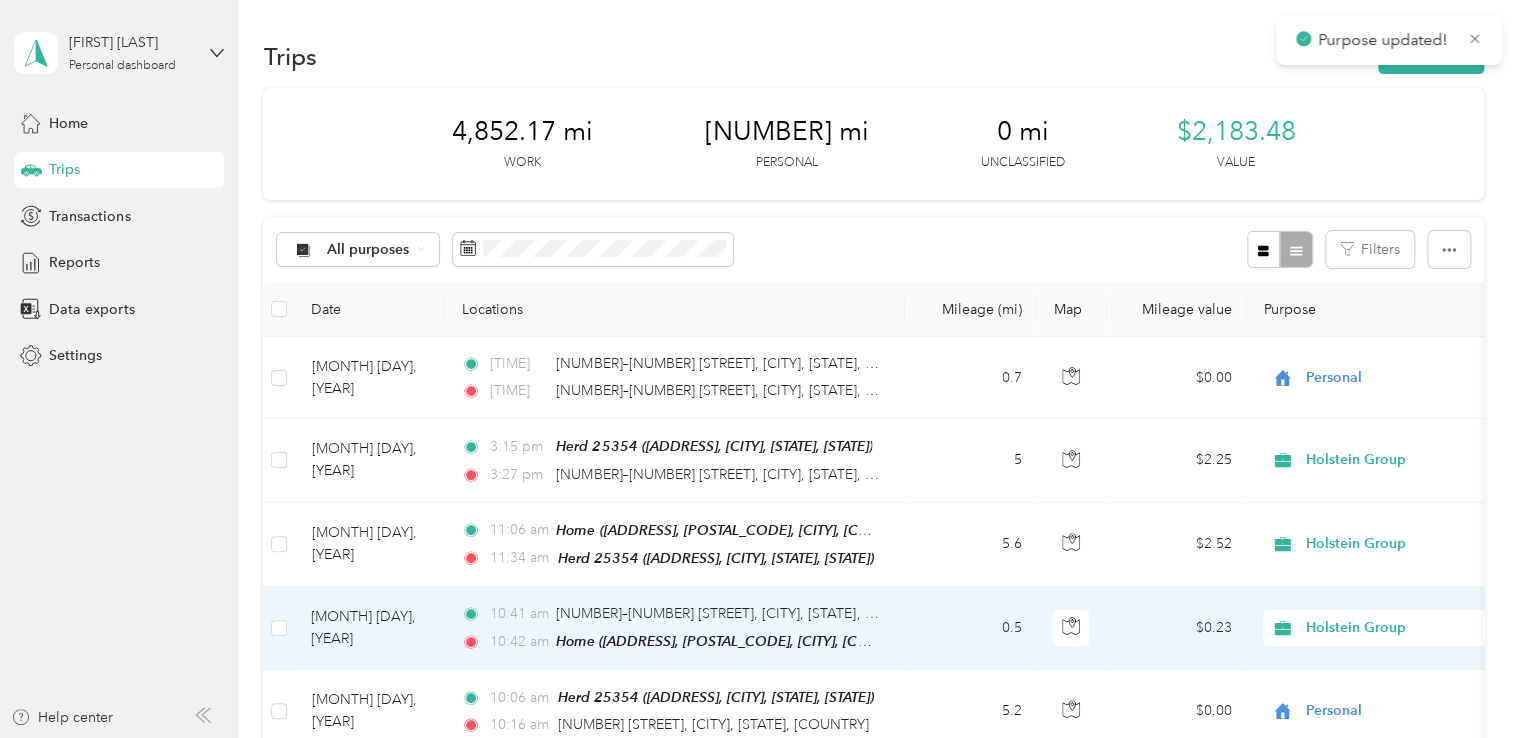 click on "Holstein Group" at bounding box center [1397, 628] 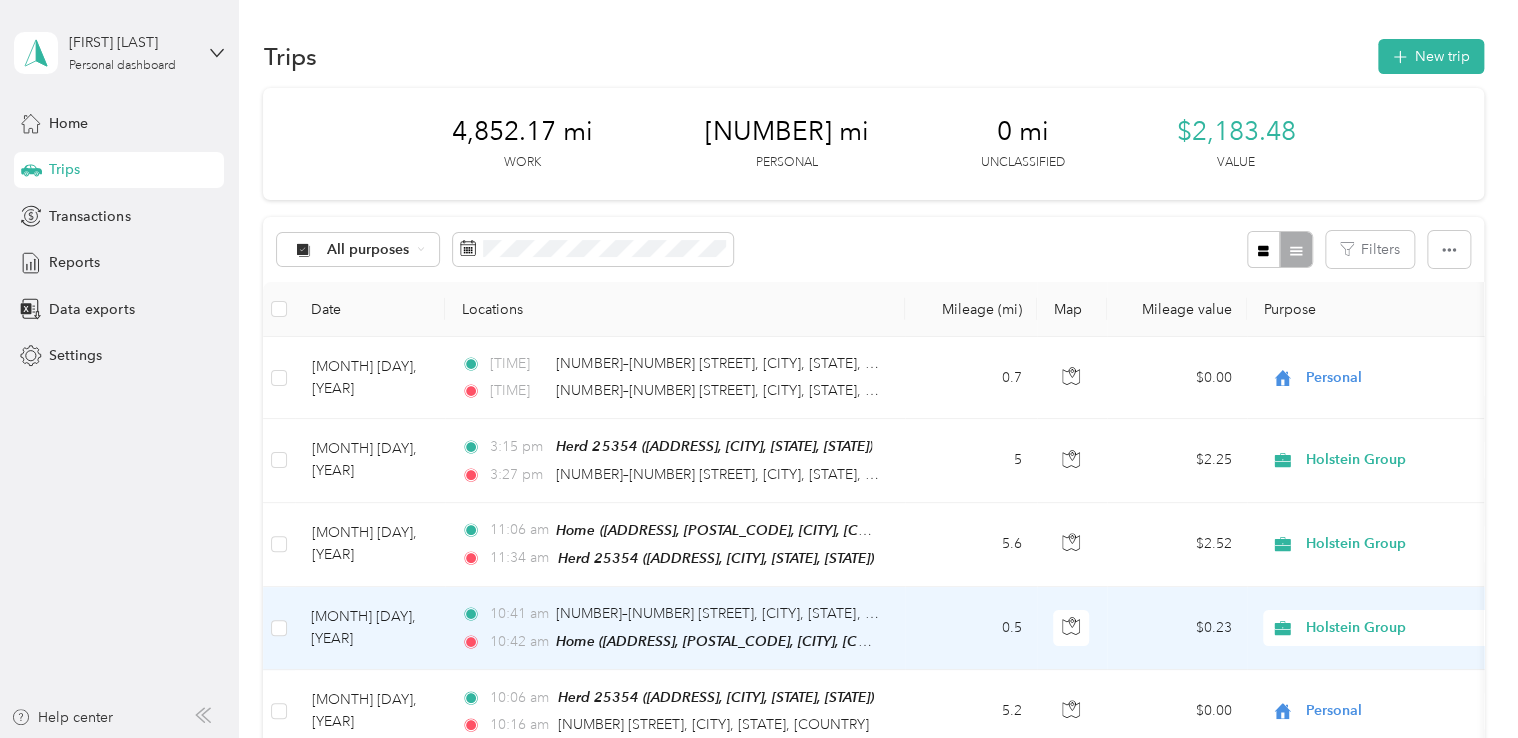 click on "Personal" at bounding box center (1405, 695) 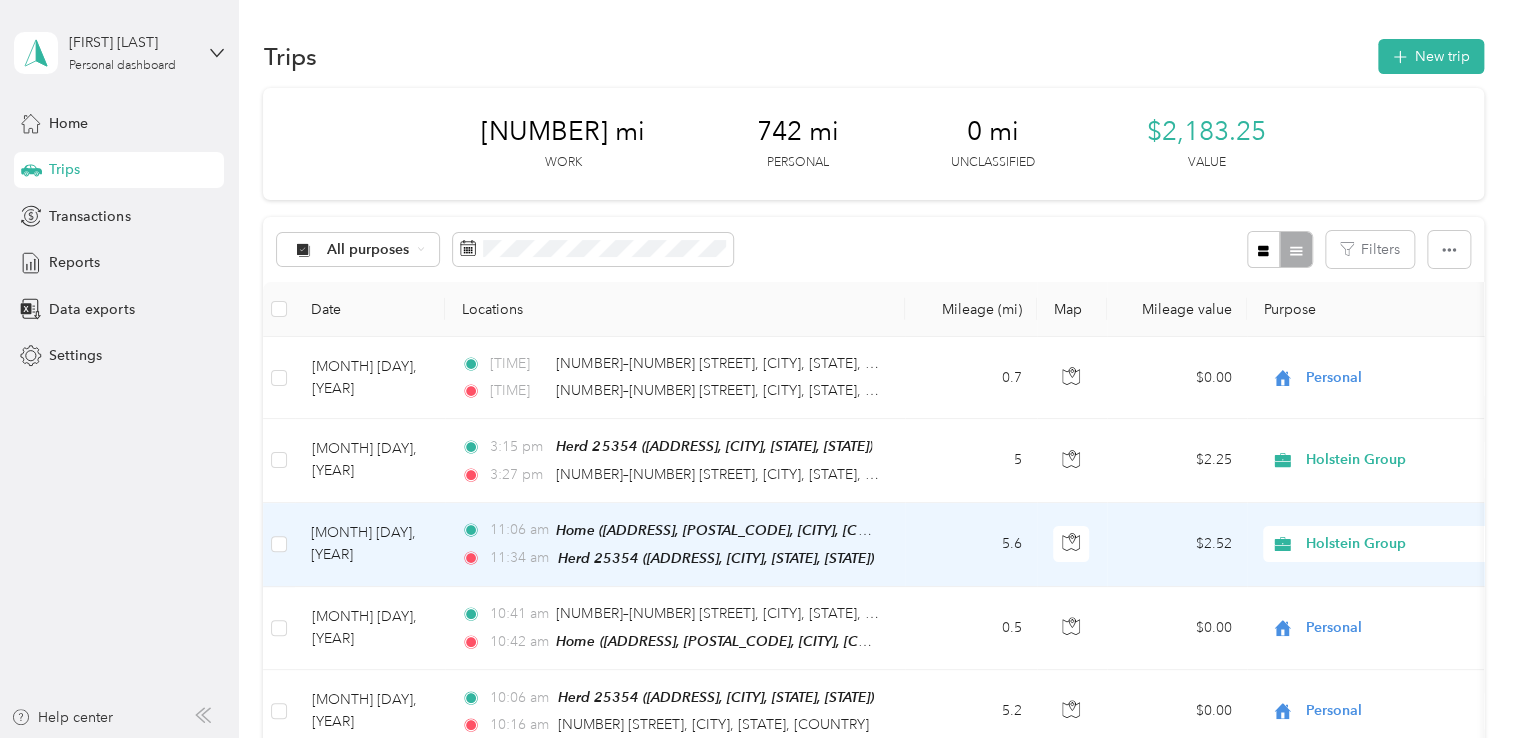 click on "Holstein Group" at bounding box center [1387, 545] 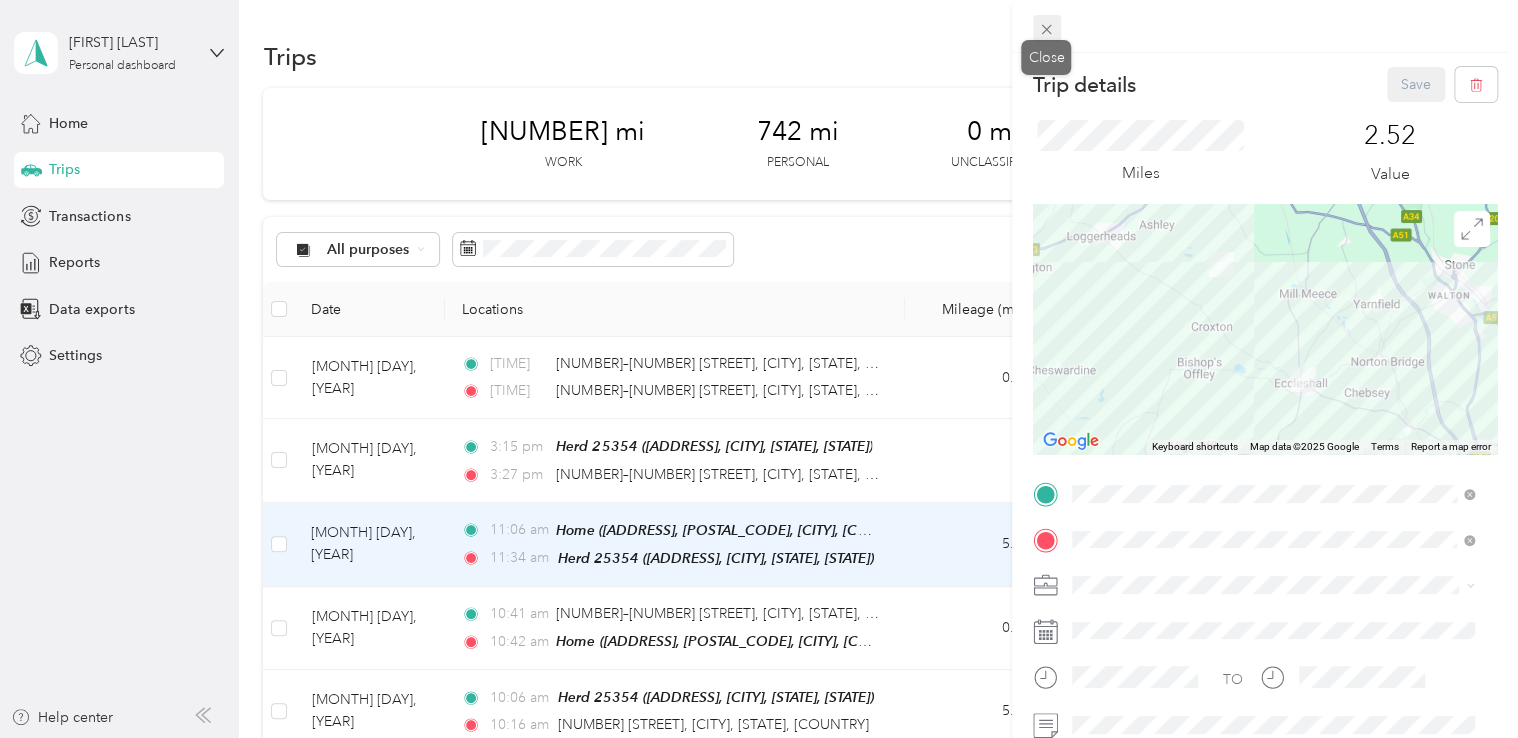 click 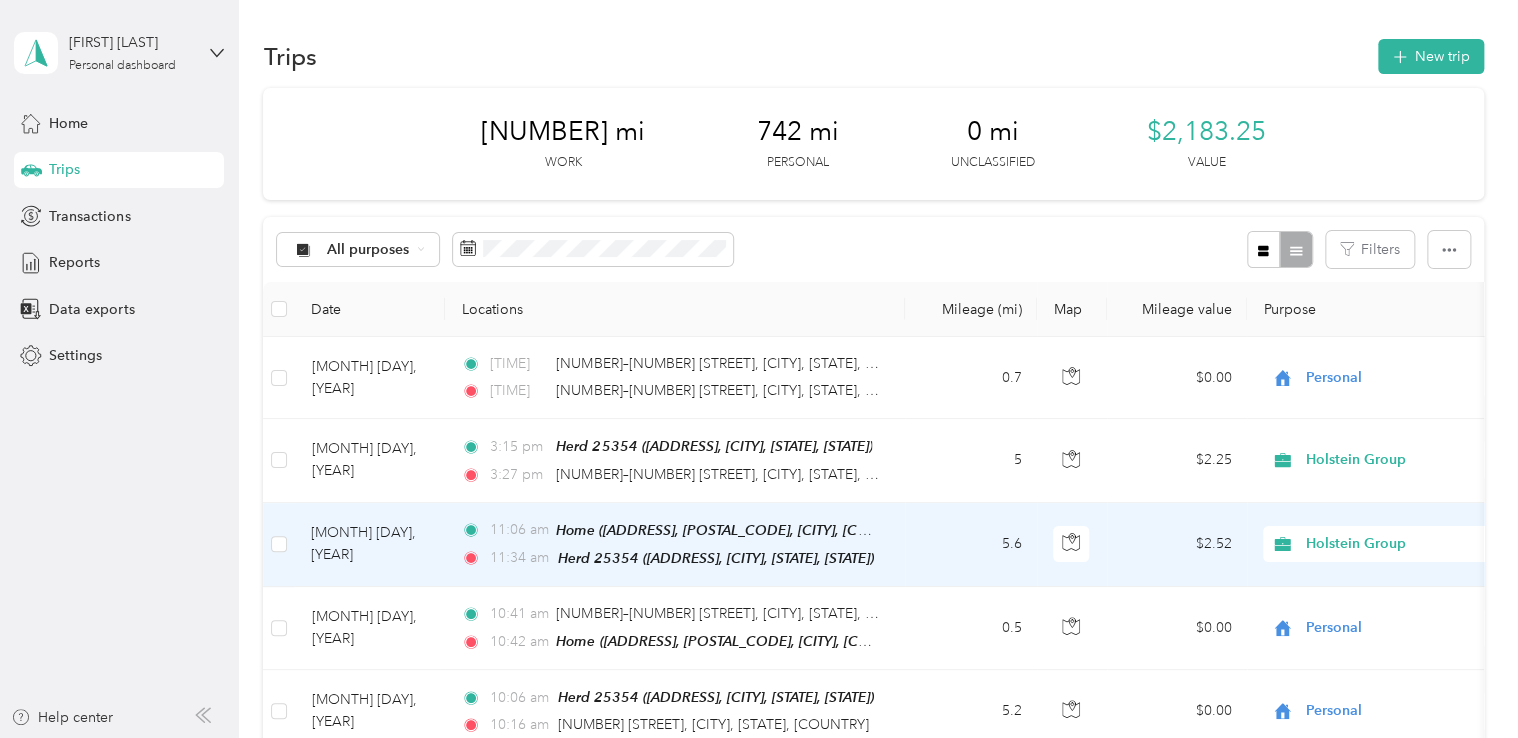 drag, startPoint x: 1334, startPoint y: 536, endPoint x: 1365, endPoint y: 506, distance: 43.13931 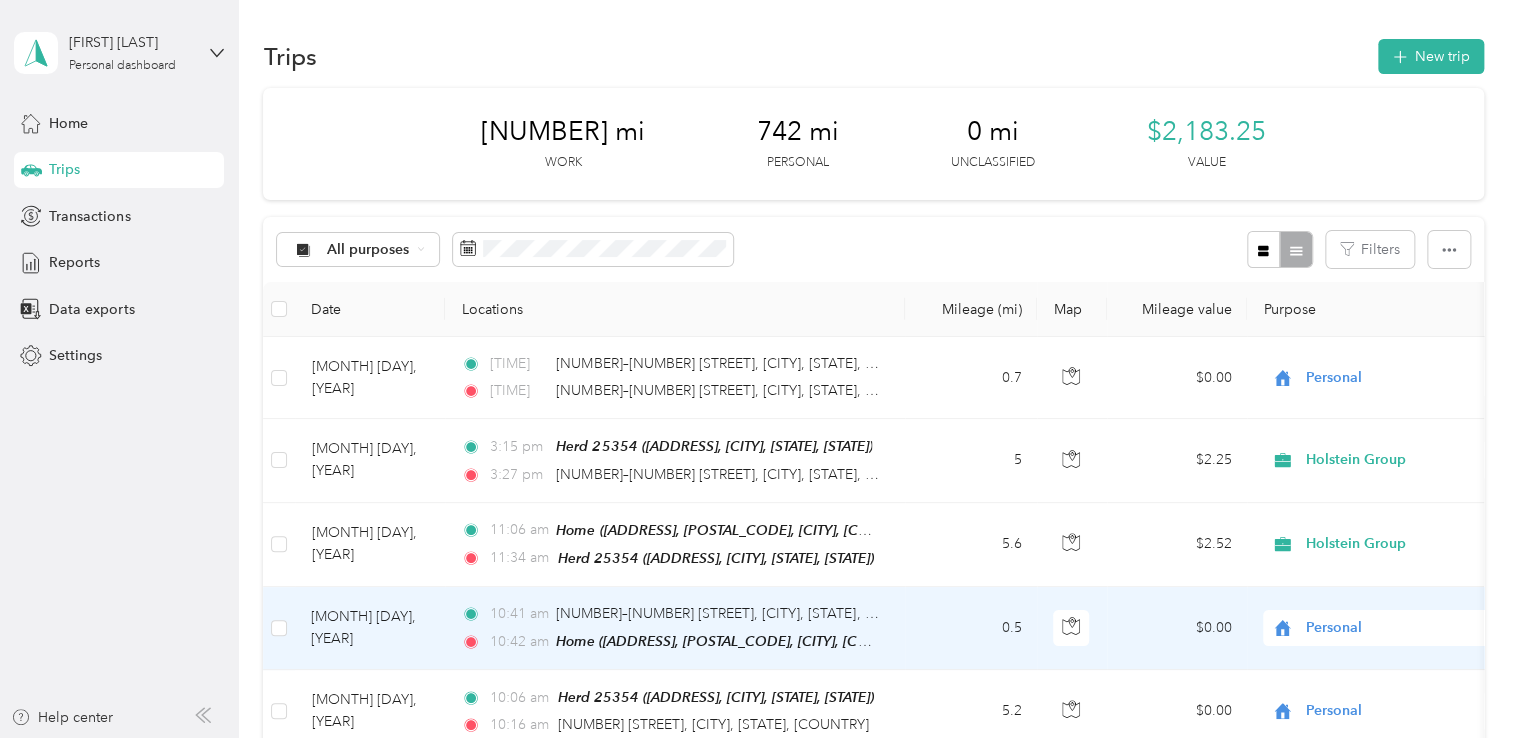 drag, startPoint x: 1360, startPoint y: 547, endPoint x: 1360, endPoint y: 587, distance: 40 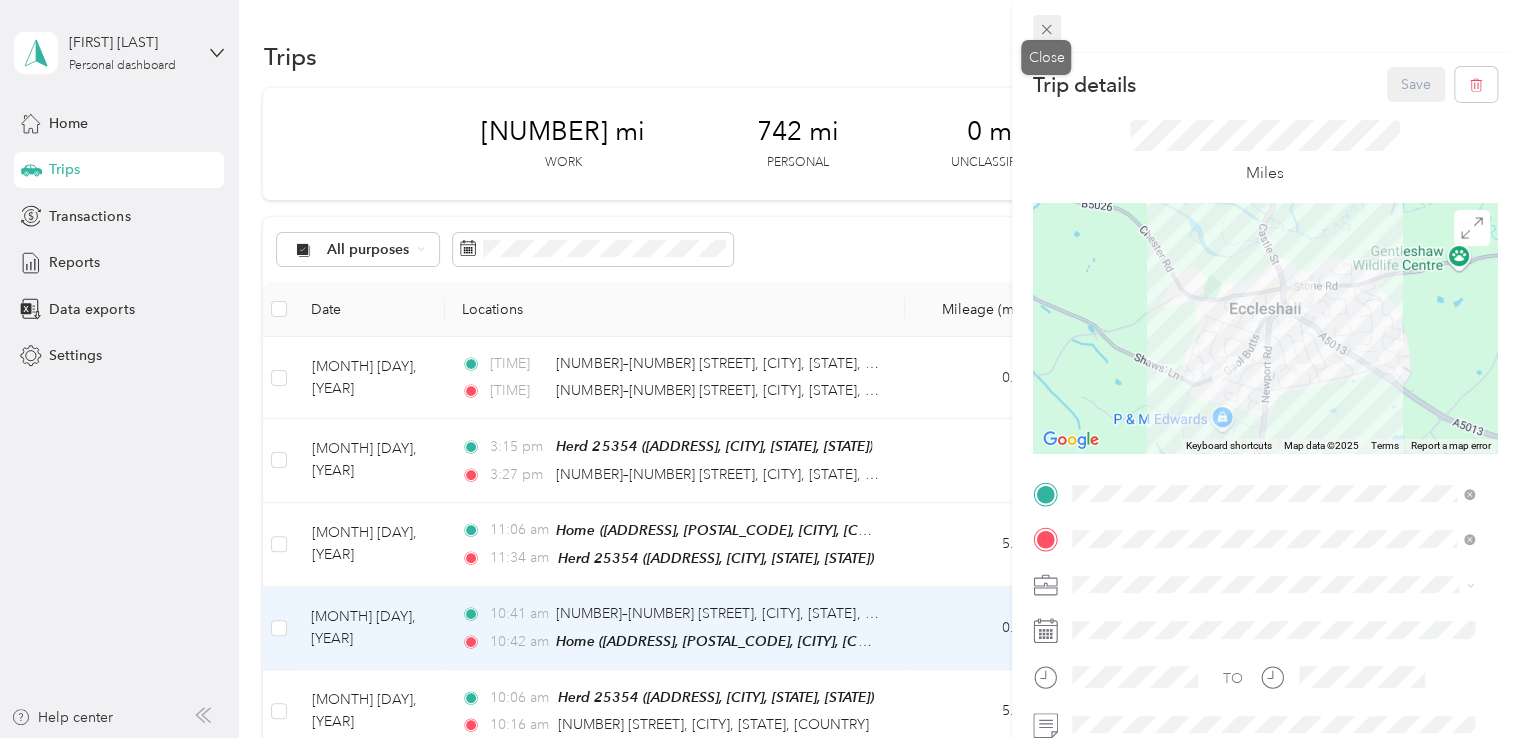 click 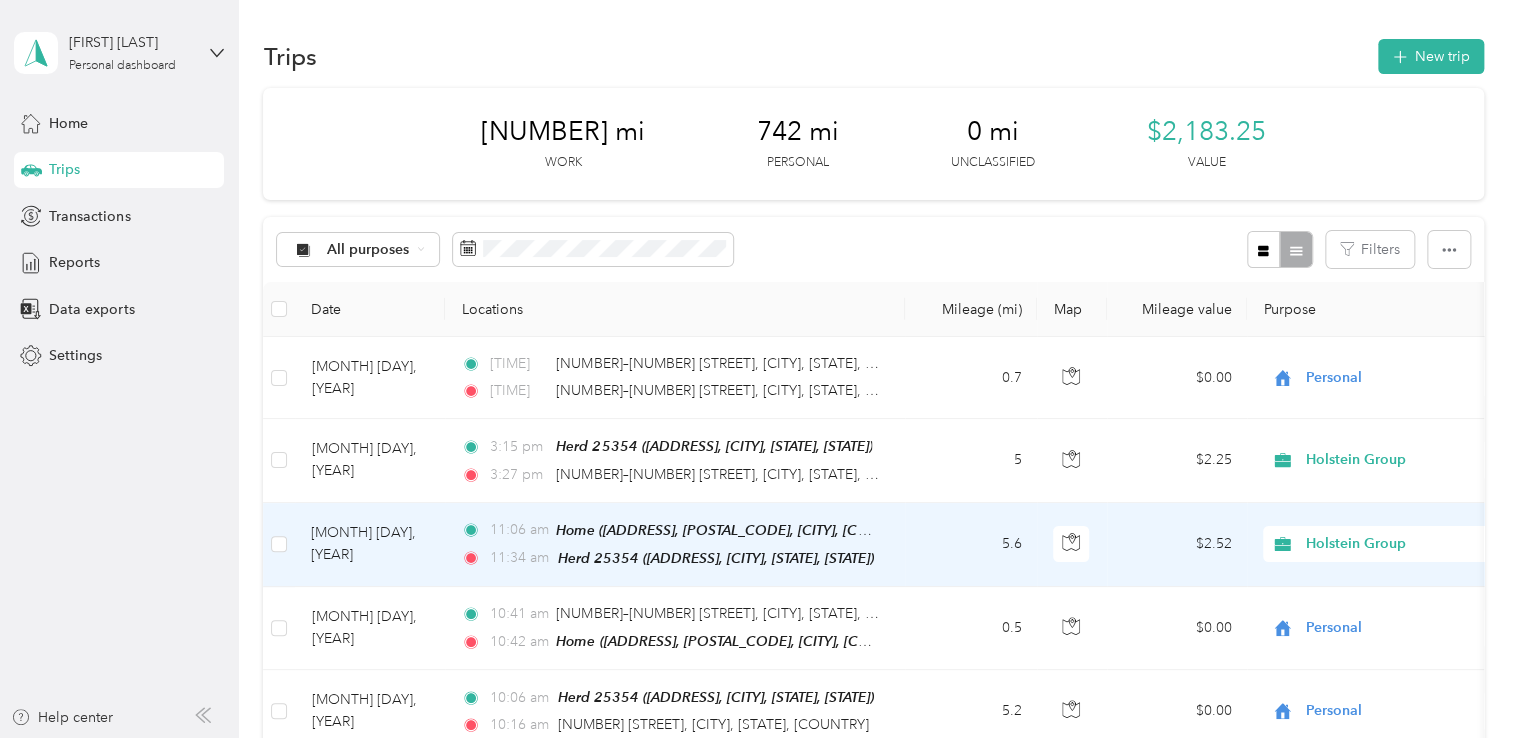 drag, startPoint x: 1400, startPoint y: 502, endPoint x: 1400, endPoint y: 538, distance: 36 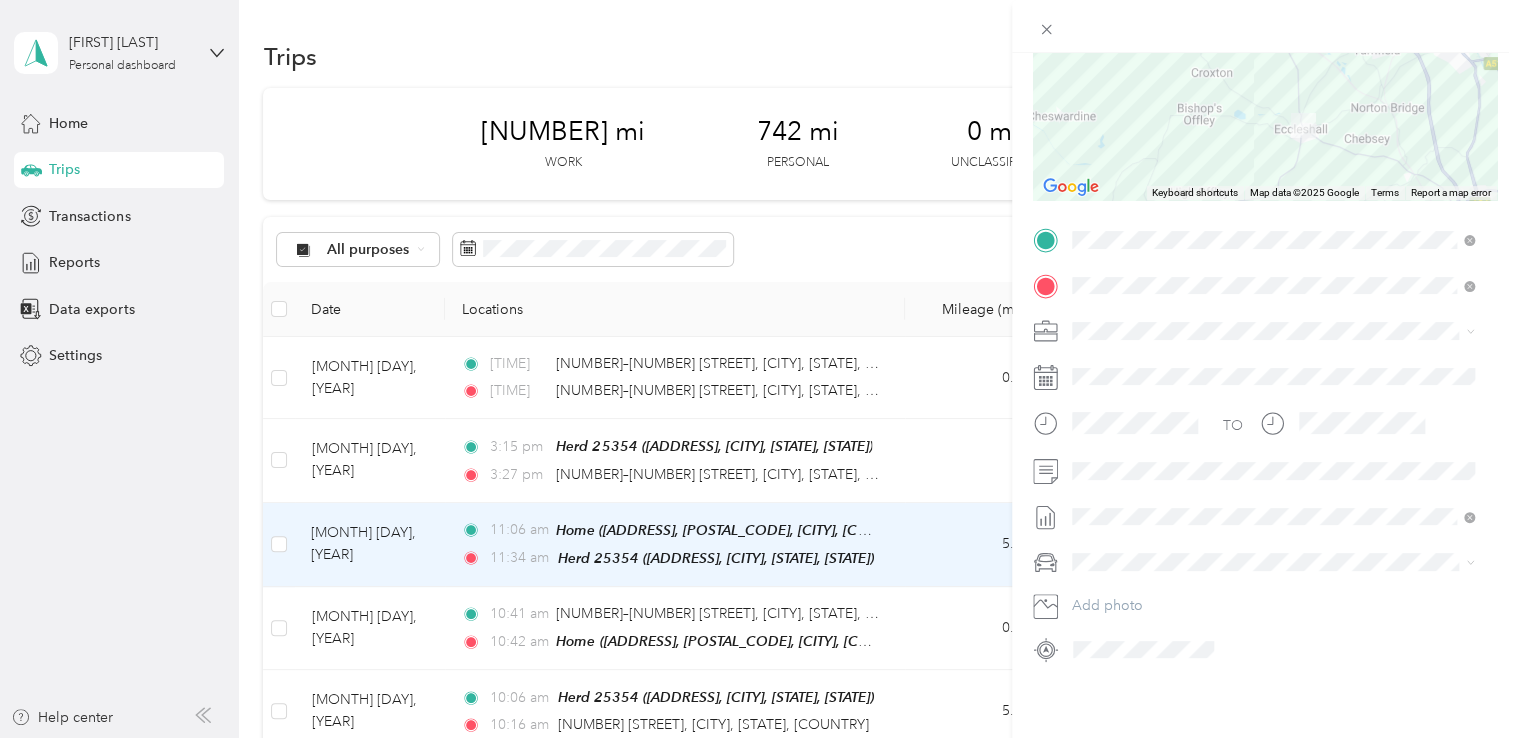 scroll, scrollTop: 268, scrollLeft: 0, axis: vertical 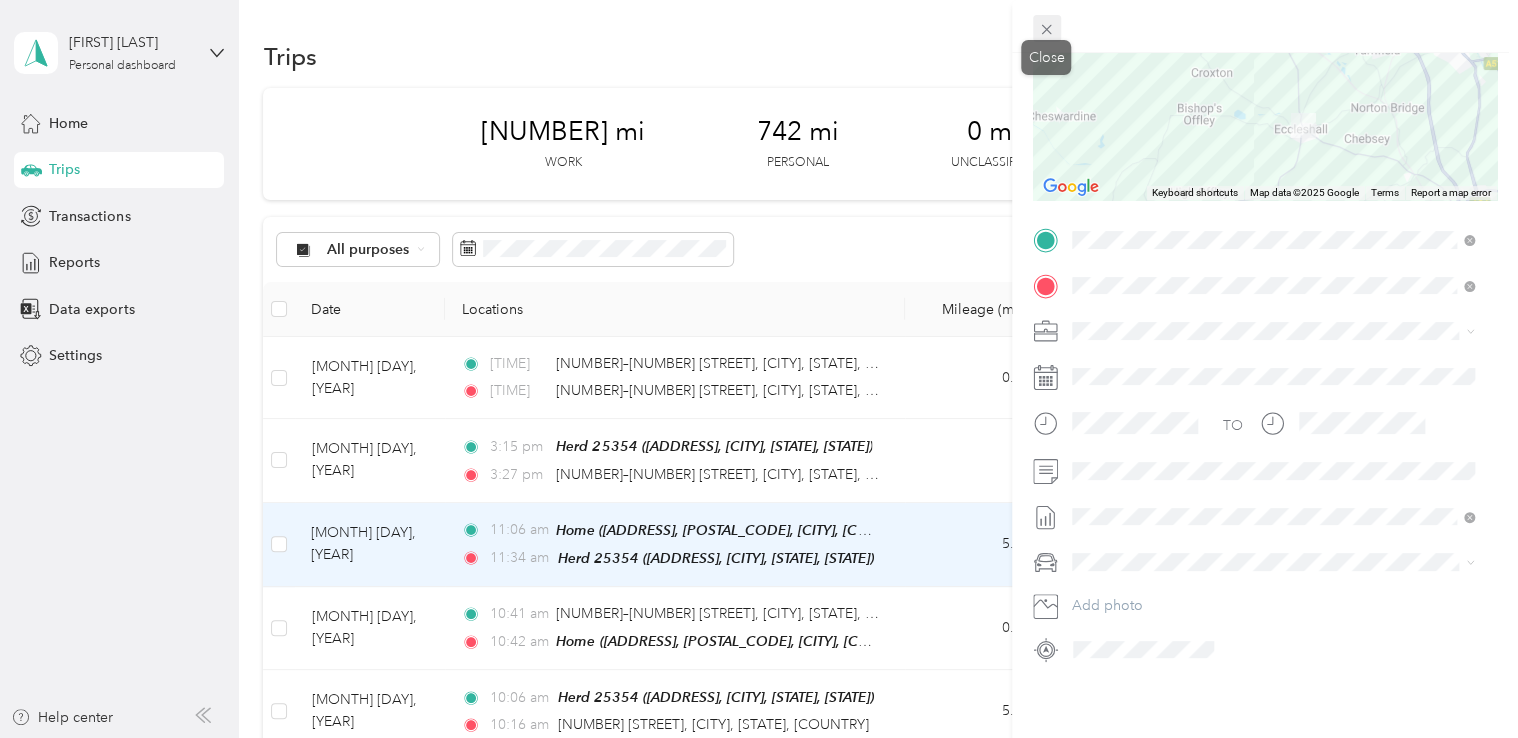 click 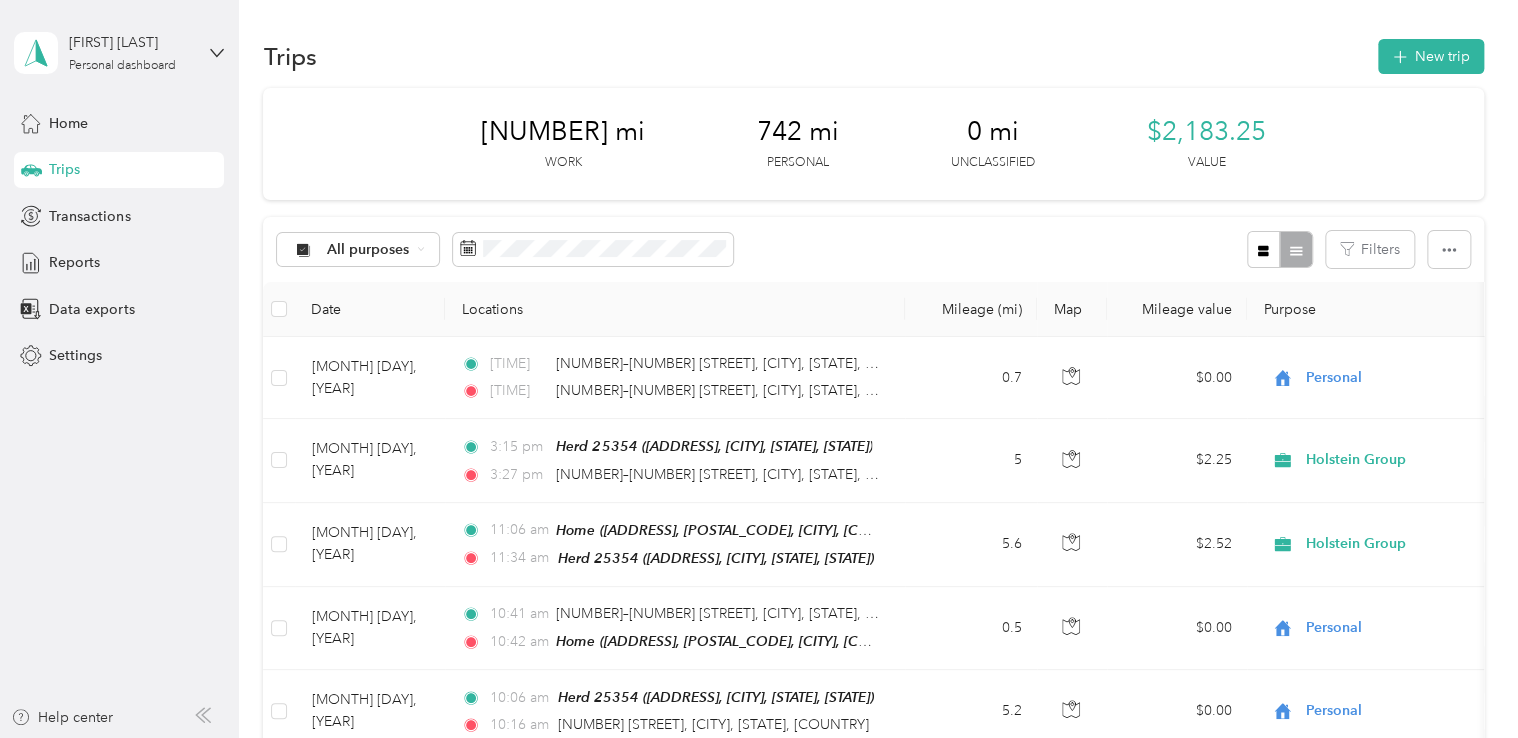 scroll, scrollTop: 645, scrollLeft: 0, axis: vertical 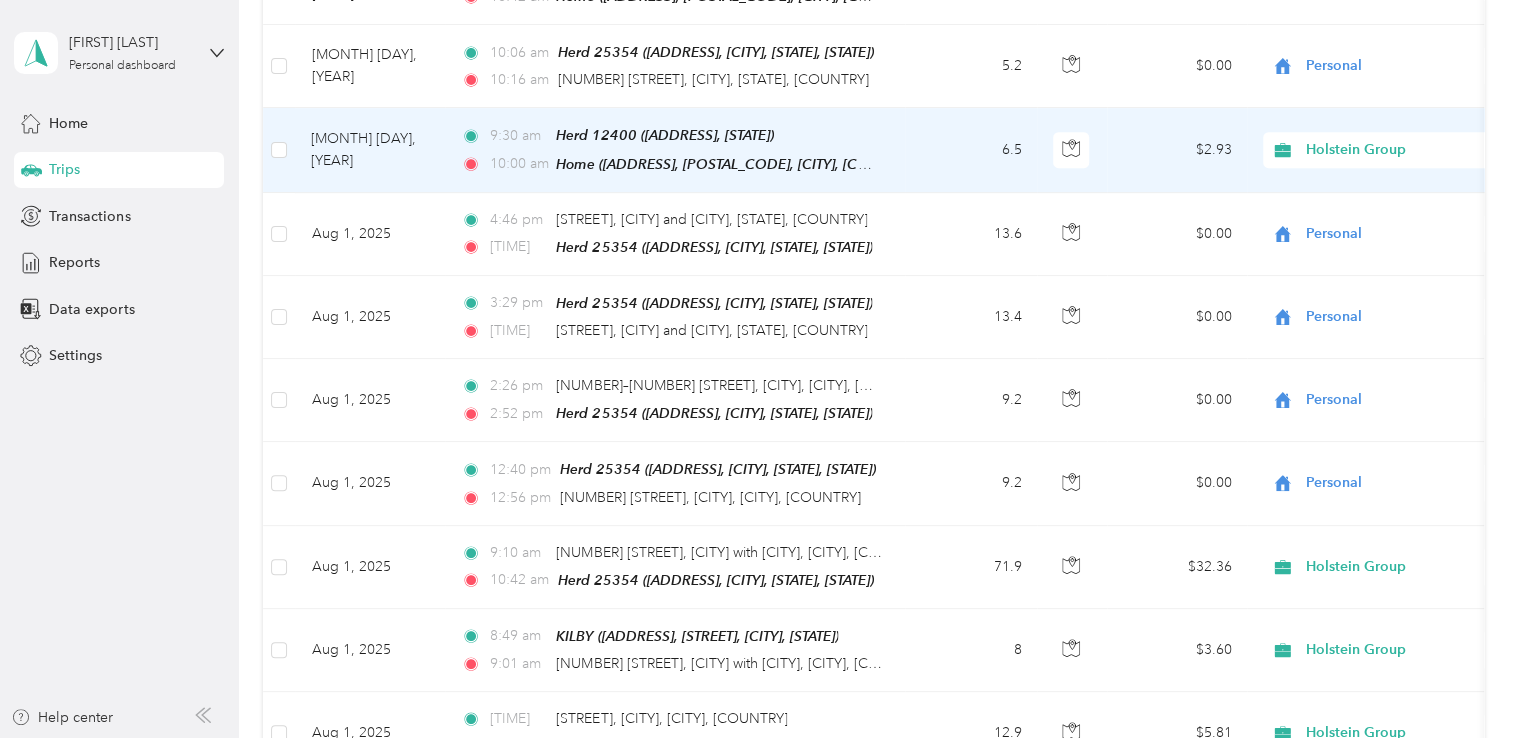 drag, startPoint x: 1340, startPoint y: 144, endPoint x: 1347, endPoint y: 128, distance: 17.464249 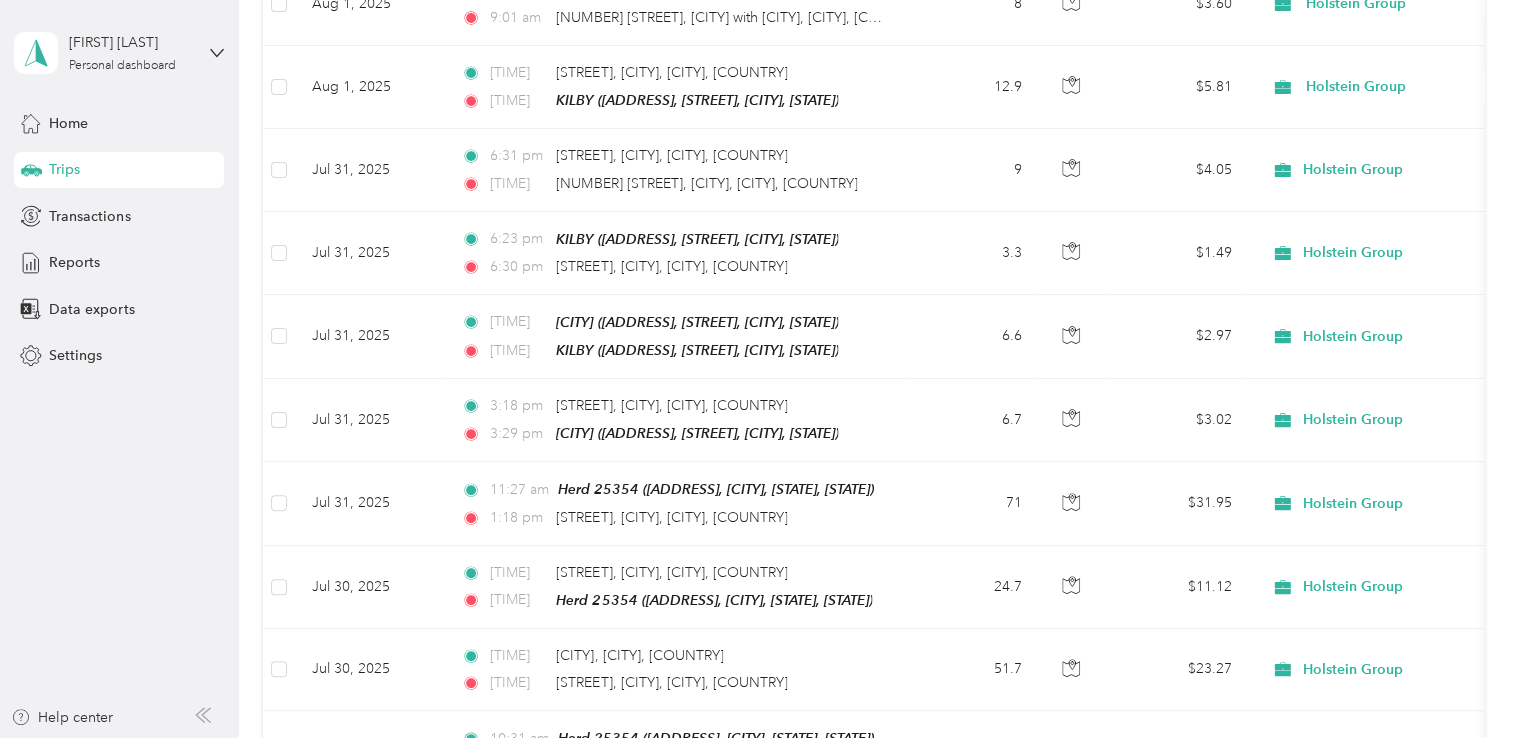 scroll, scrollTop: 1936, scrollLeft: 0, axis: vertical 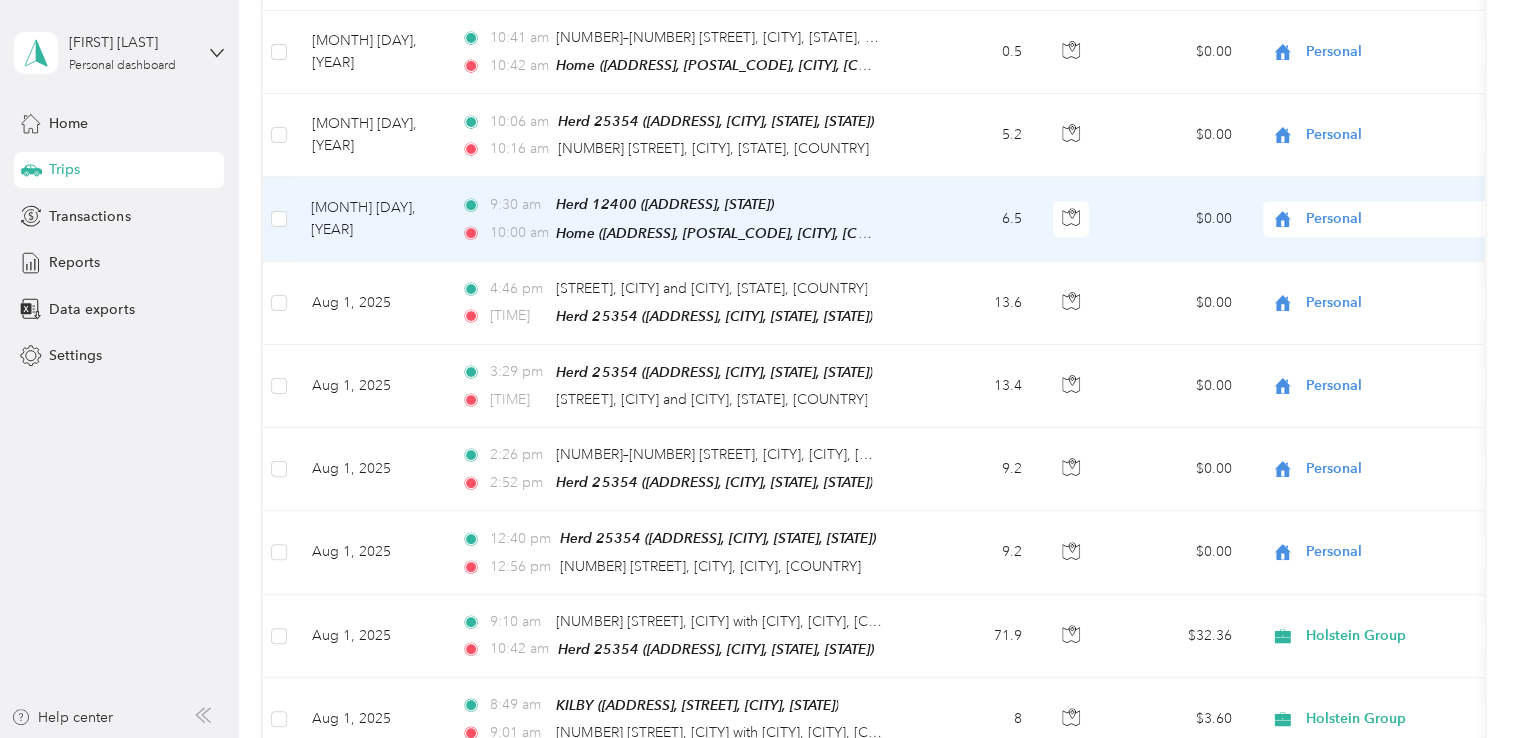 click on "Personal" at bounding box center [1387, 219] 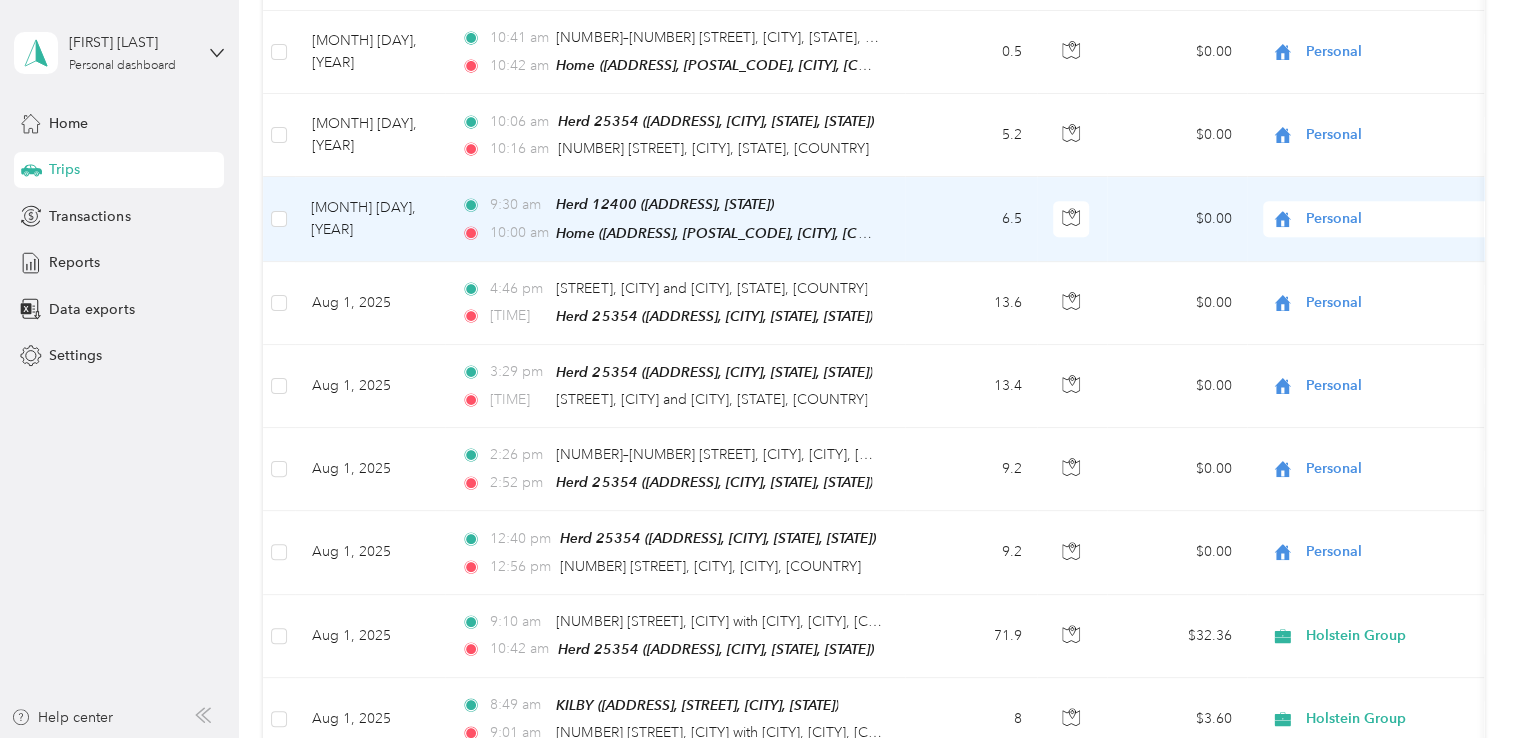 click on "Holstein Group" at bounding box center [1405, 237] 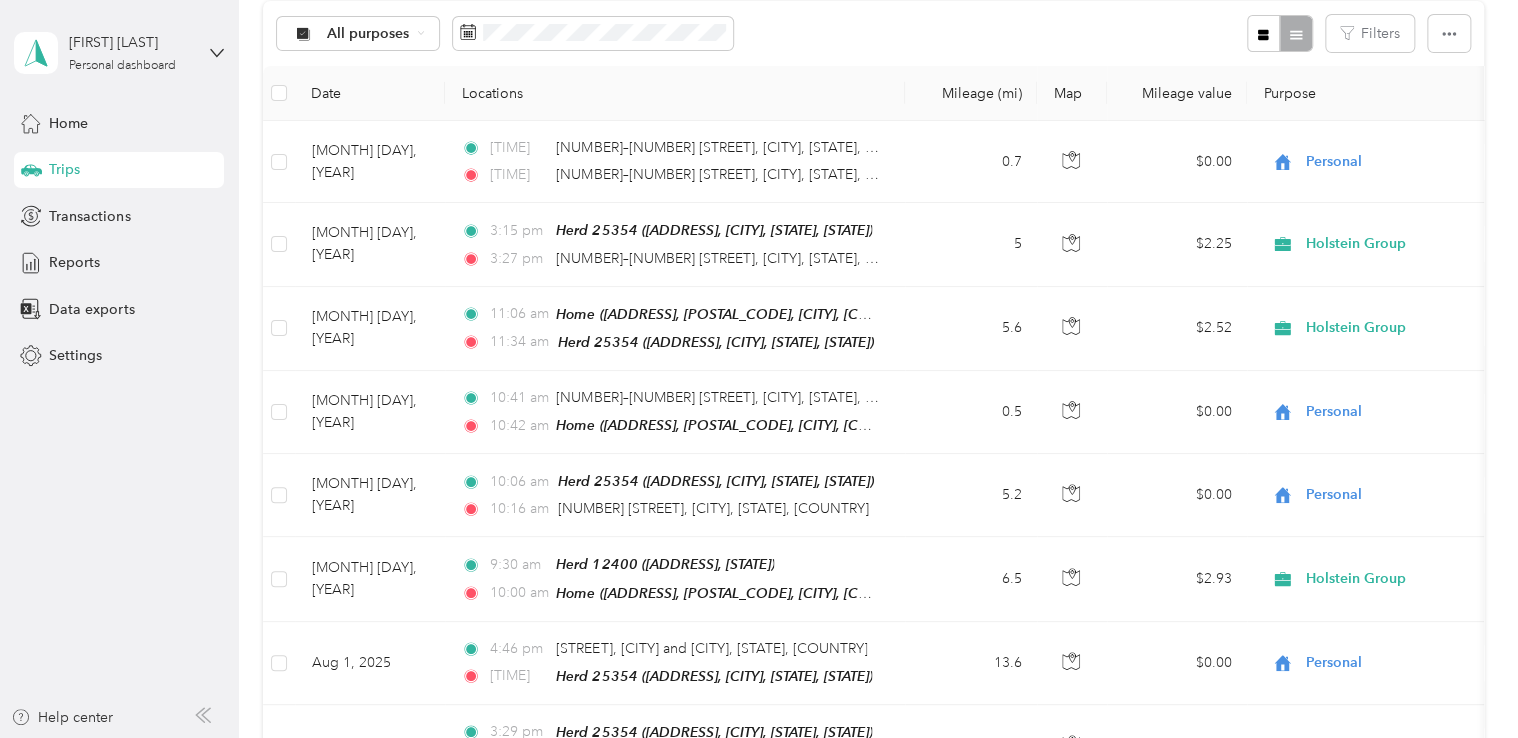 scroll, scrollTop: 176, scrollLeft: 0, axis: vertical 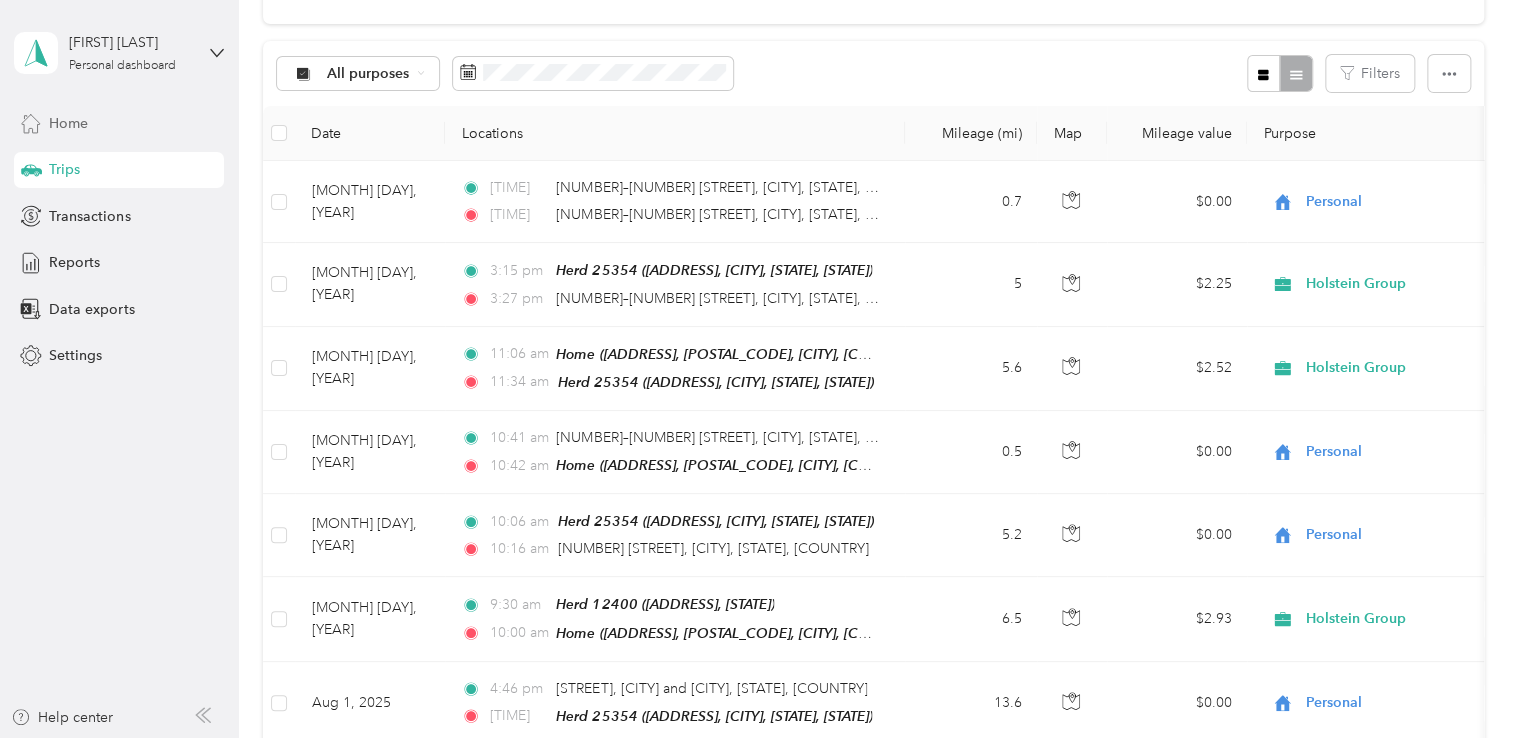 click on "Home" at bounding box center [68, 123] 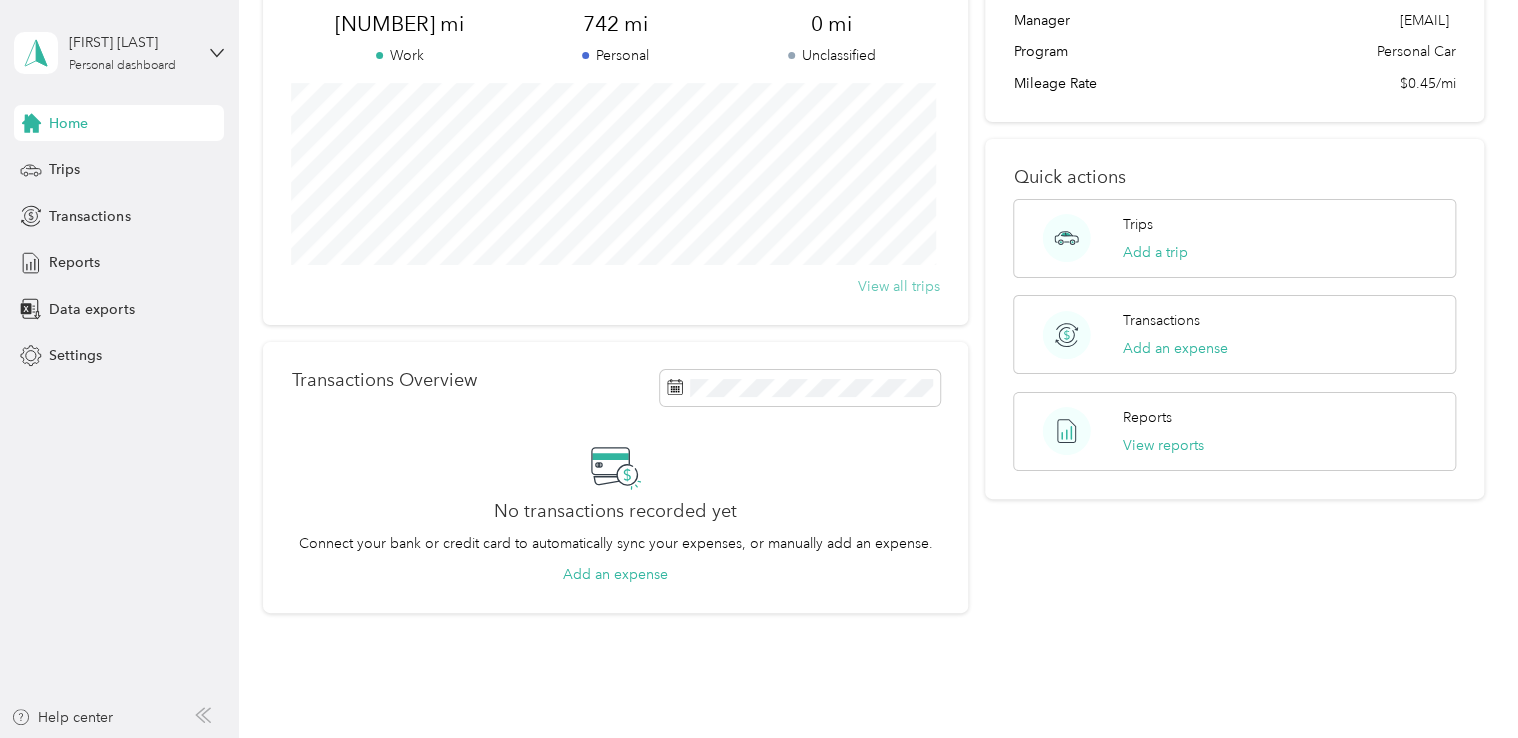 click on "View all trips" at bounding box center [899, 286] 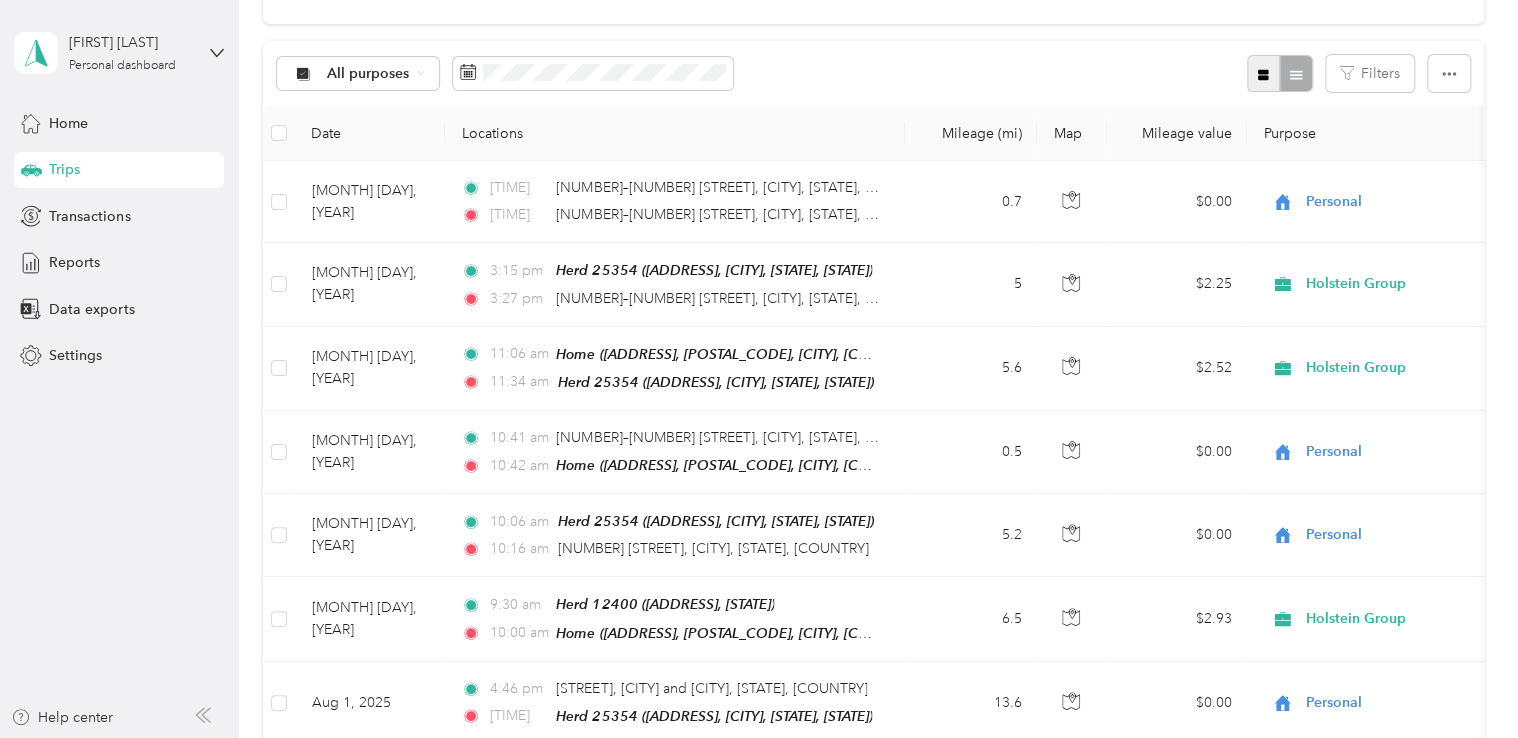 click 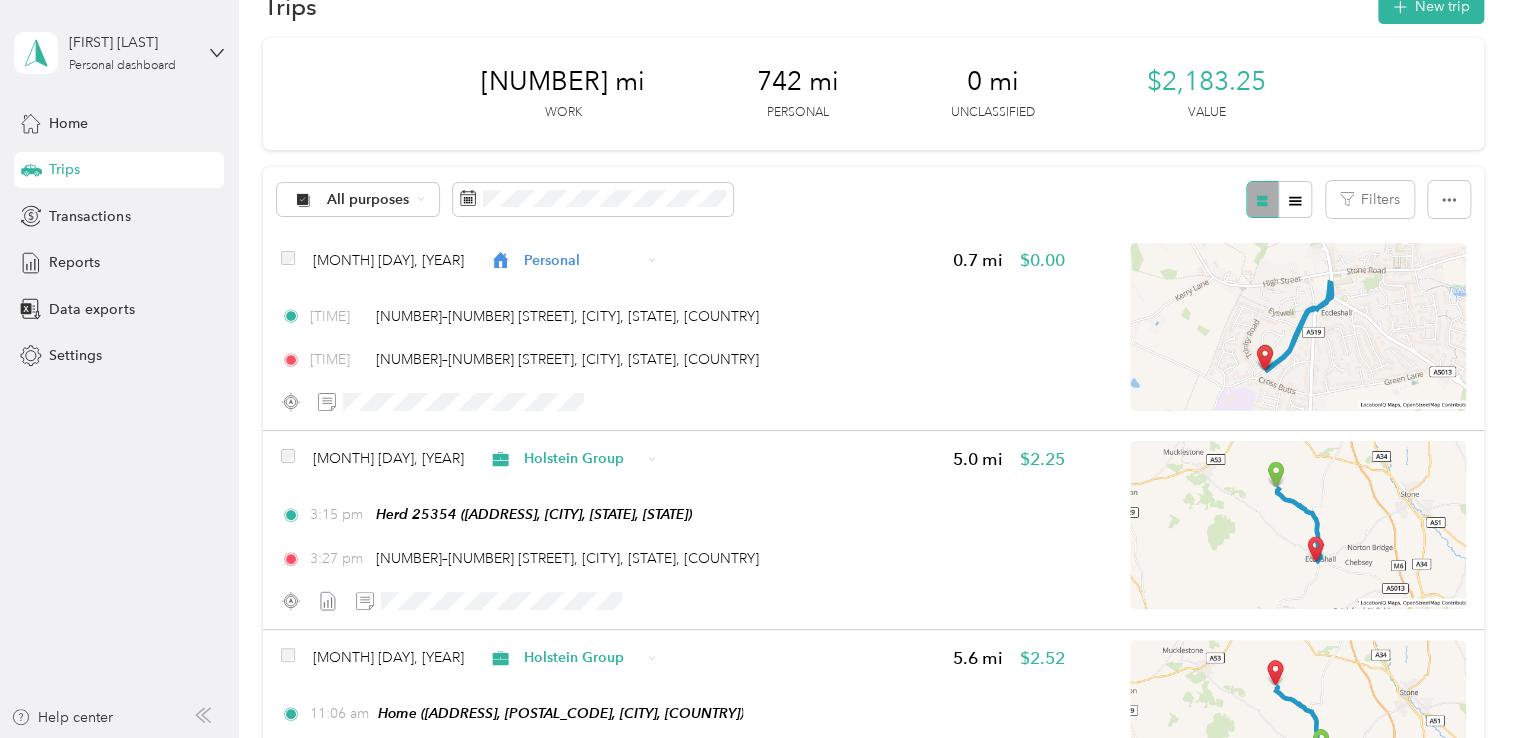 scroll, scrollTop: 176, scrollLeft: 0, axis: vertical 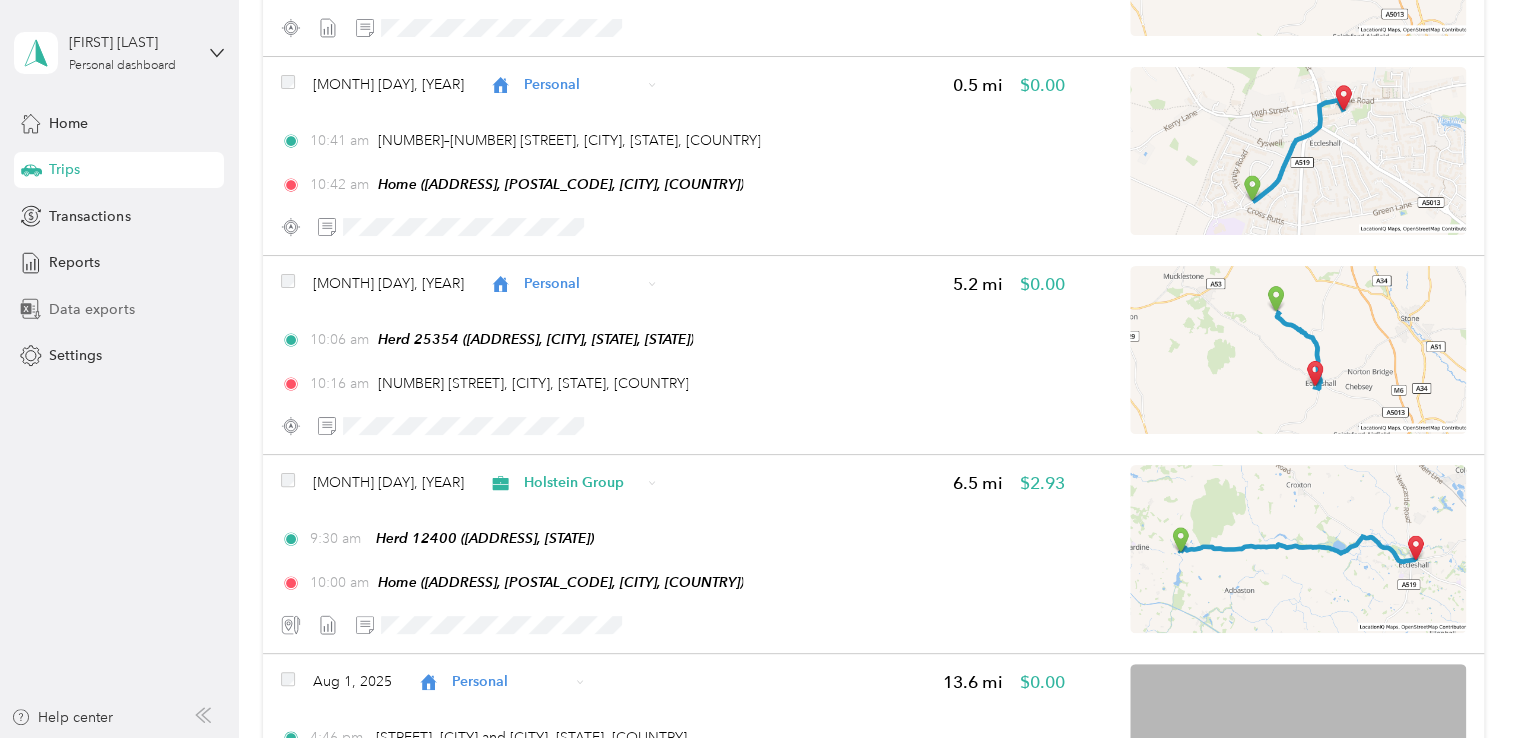 click on "Data exports" at bounding box center (91, 309) 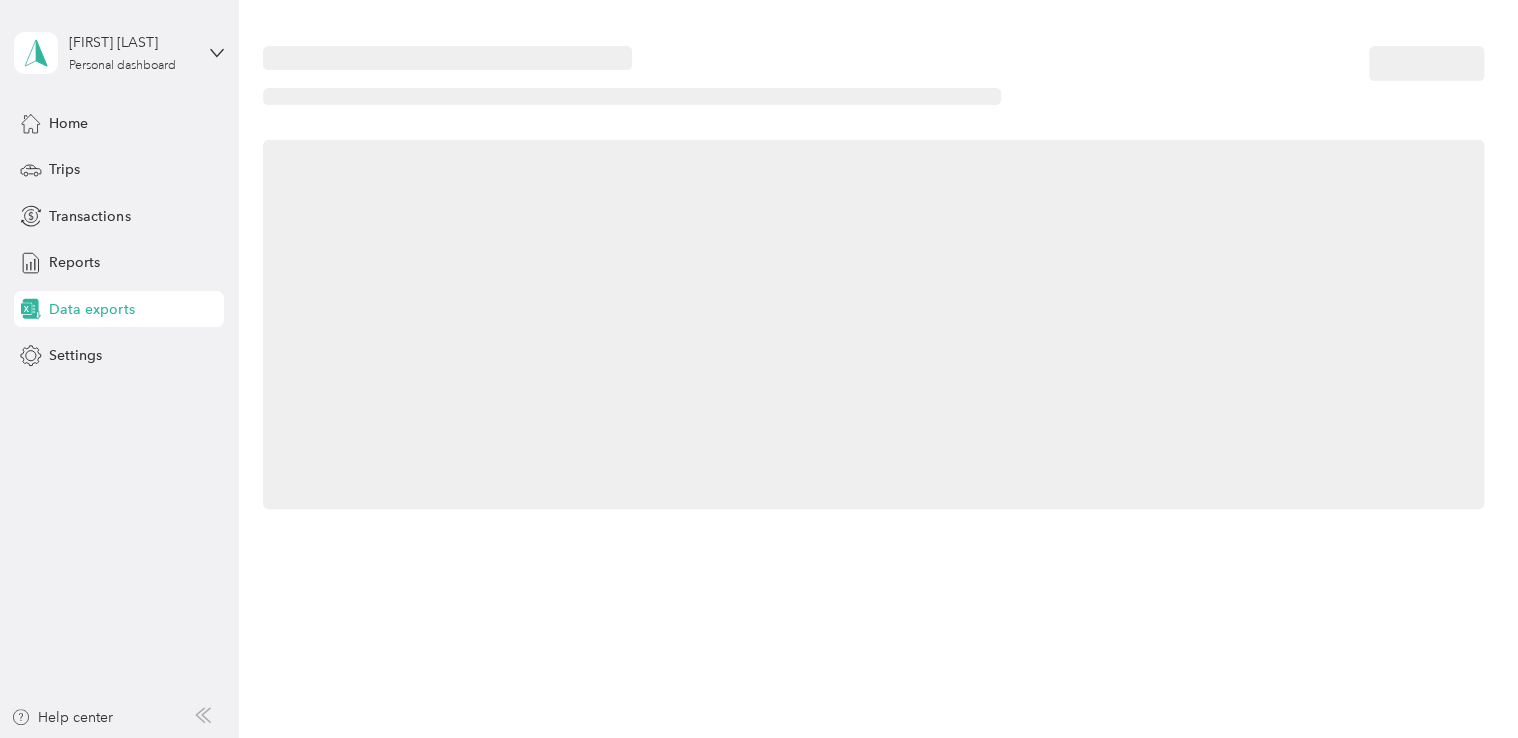 scroll, scrollTop: 0, scrollLeft: 0, axis: both 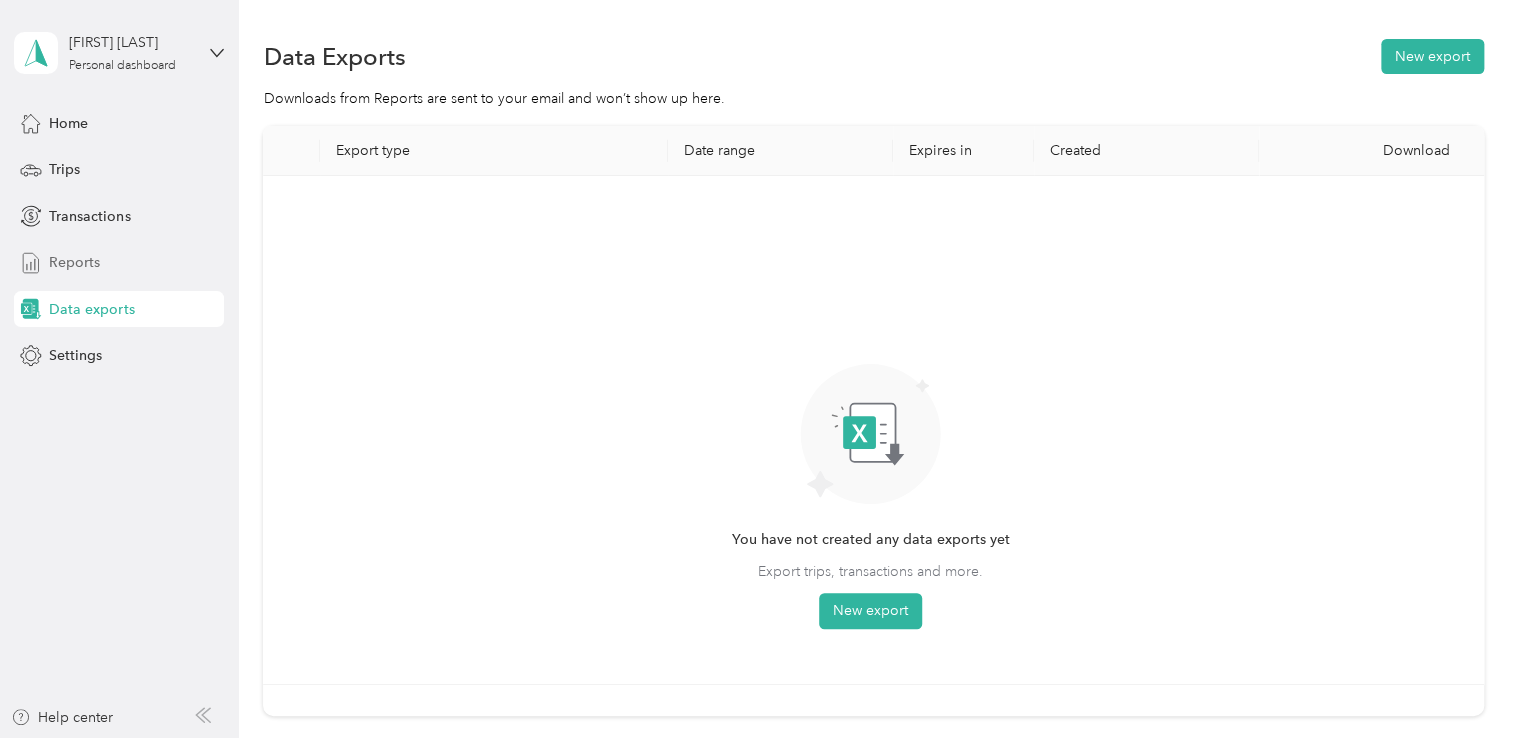 click on "Reports" at bounding box center [74, 262] 